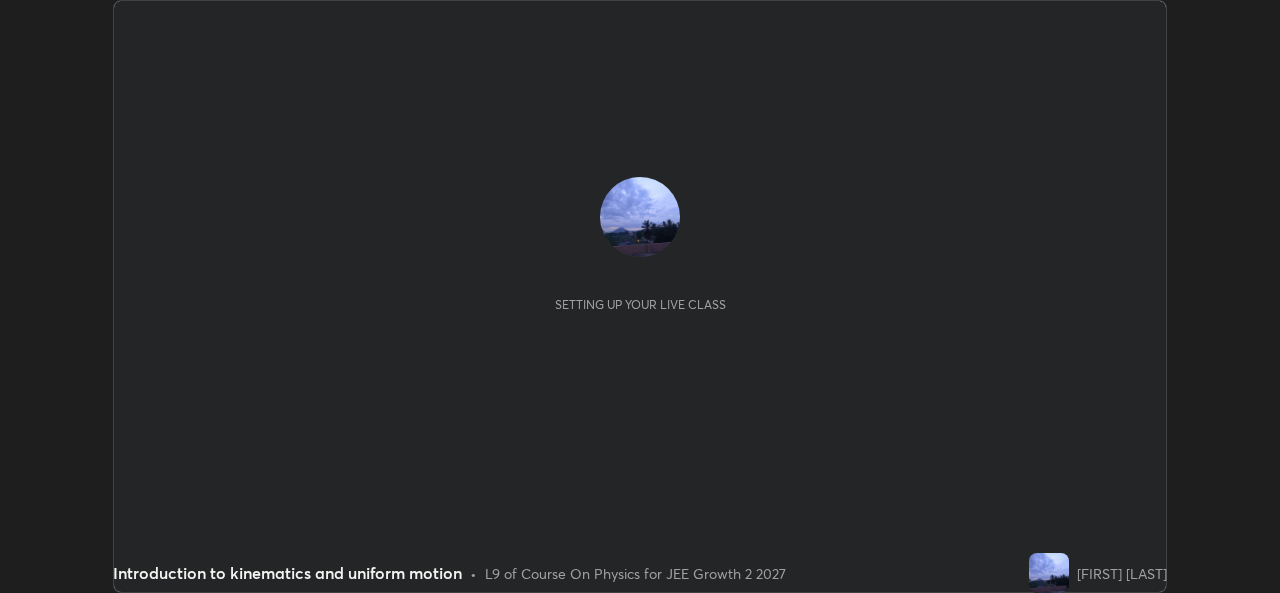 scroll, scrollTop: 0, scrollLeft: 0, axis: both 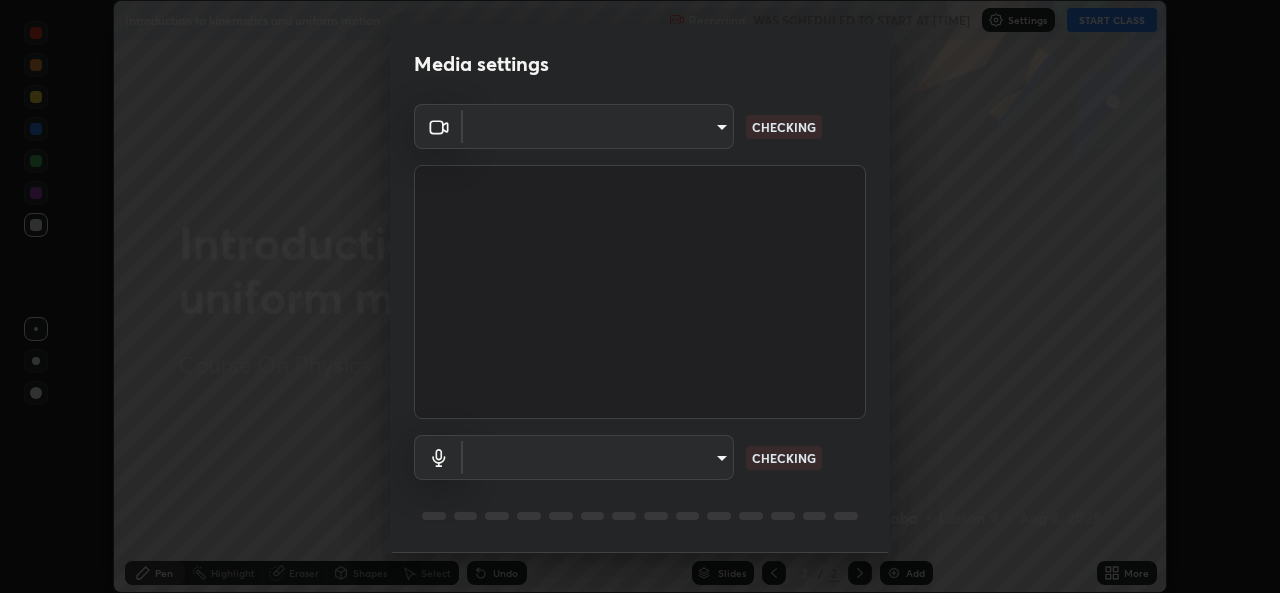 type on "ef33830f0056553a2f3f2c3f04fb20de188a96123d510d2c3b04342cdf1e2d12" 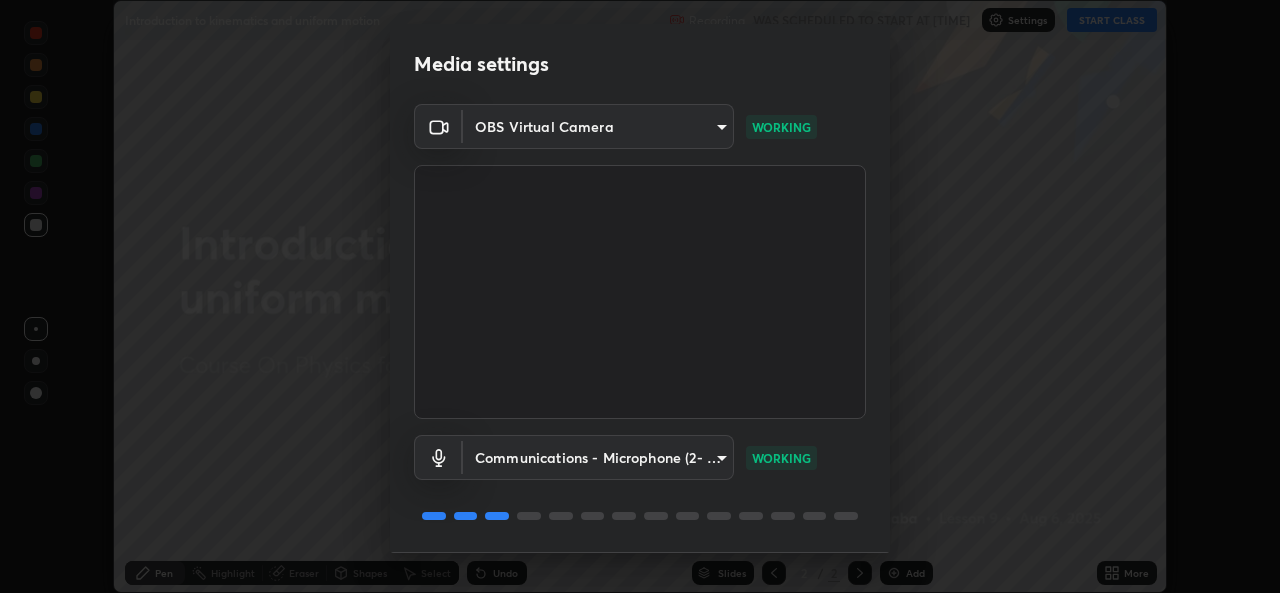 scroll, scrollTop: 63, scrollLeft: 0, axis: vertical 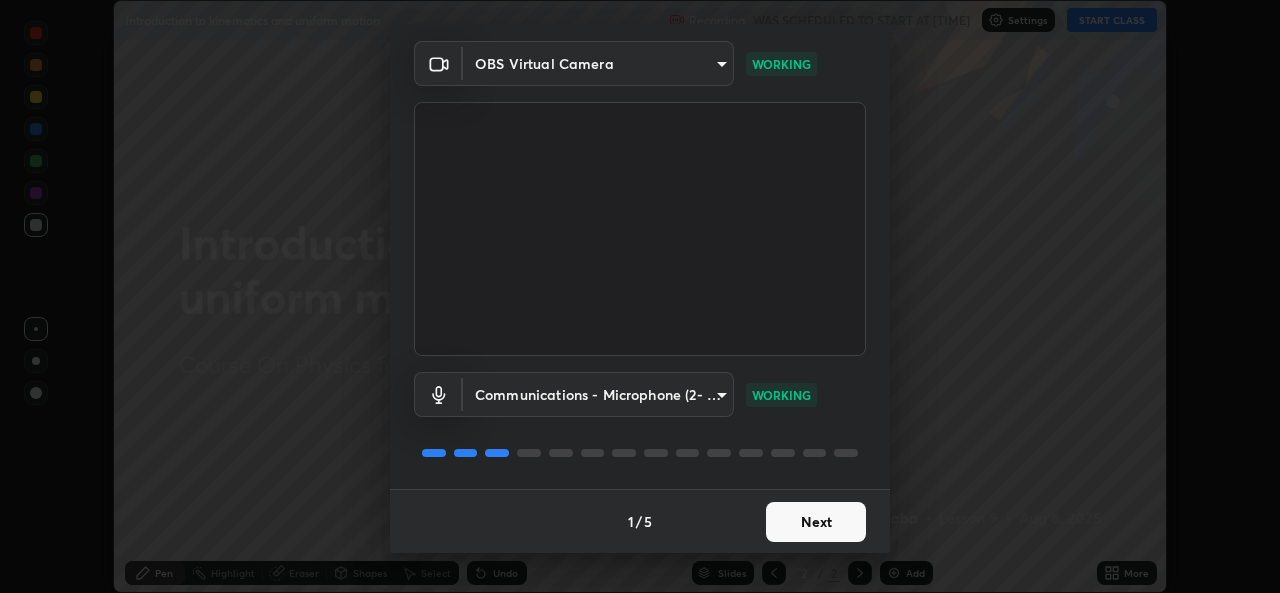 click on "Next" at bounding box center [816, 522] 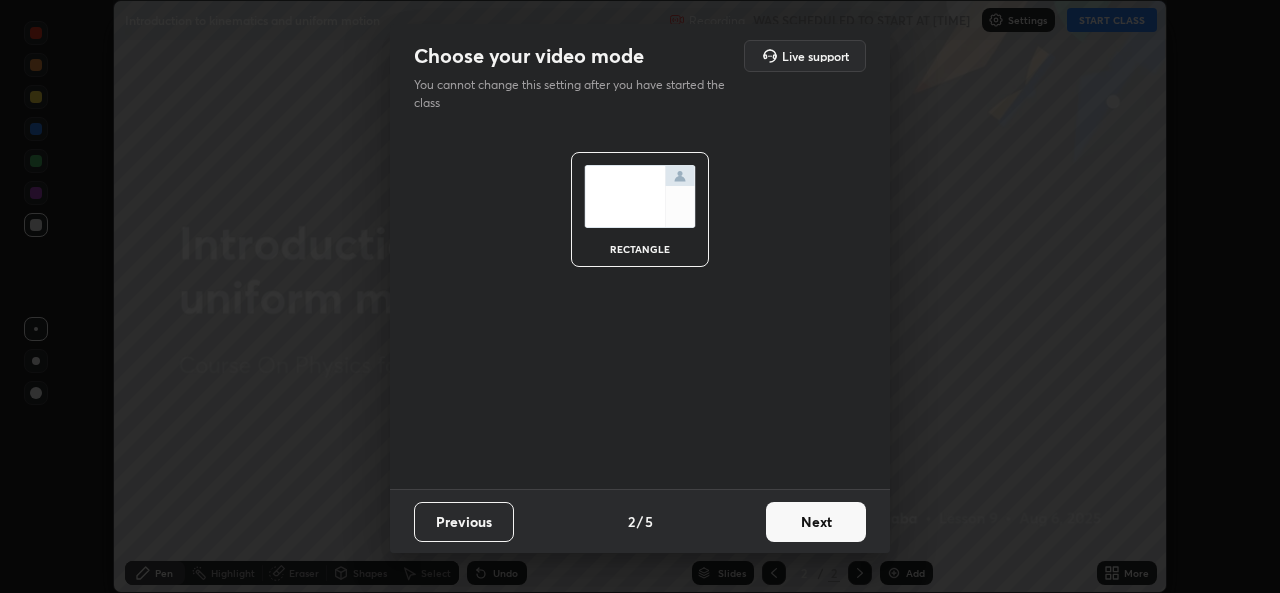 scroll, scrollTop: 0, scrollLeft: 0, axis: both 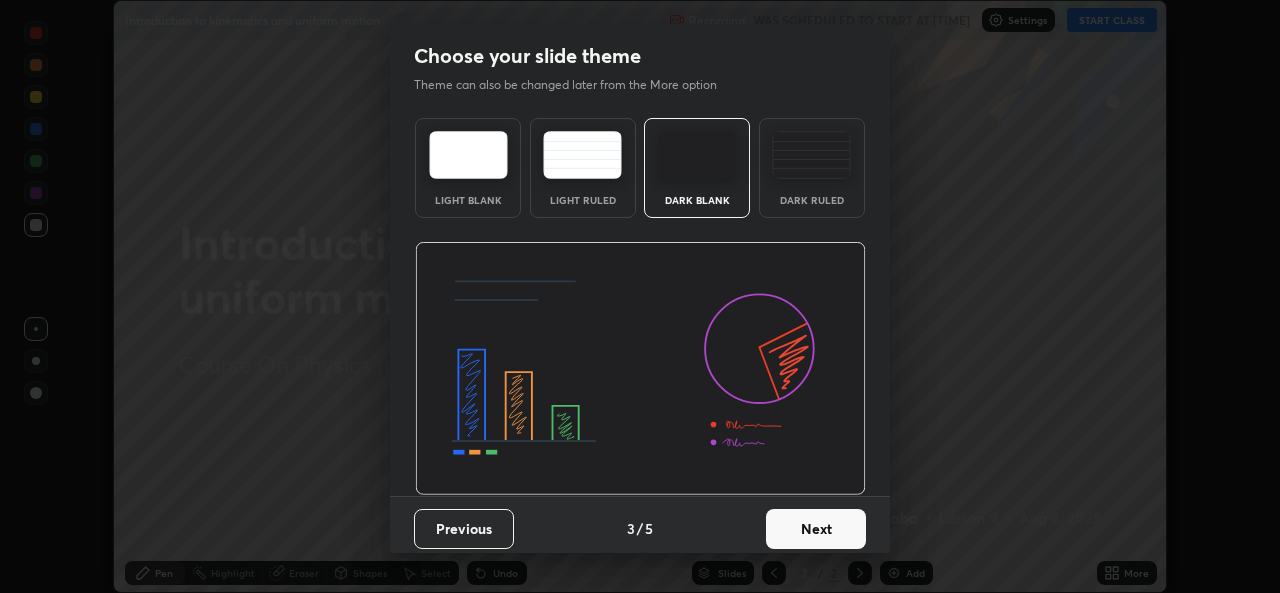 click on "Next" at bounding box center [816, 529] 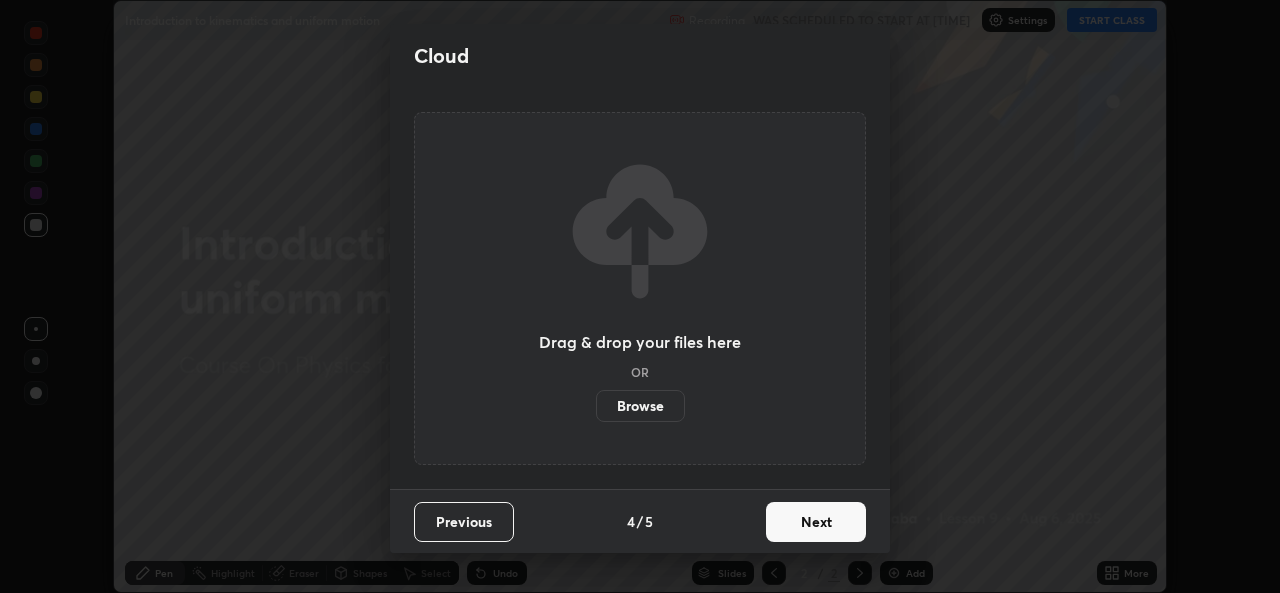 click on "Next" at bounding box center (816, 522) 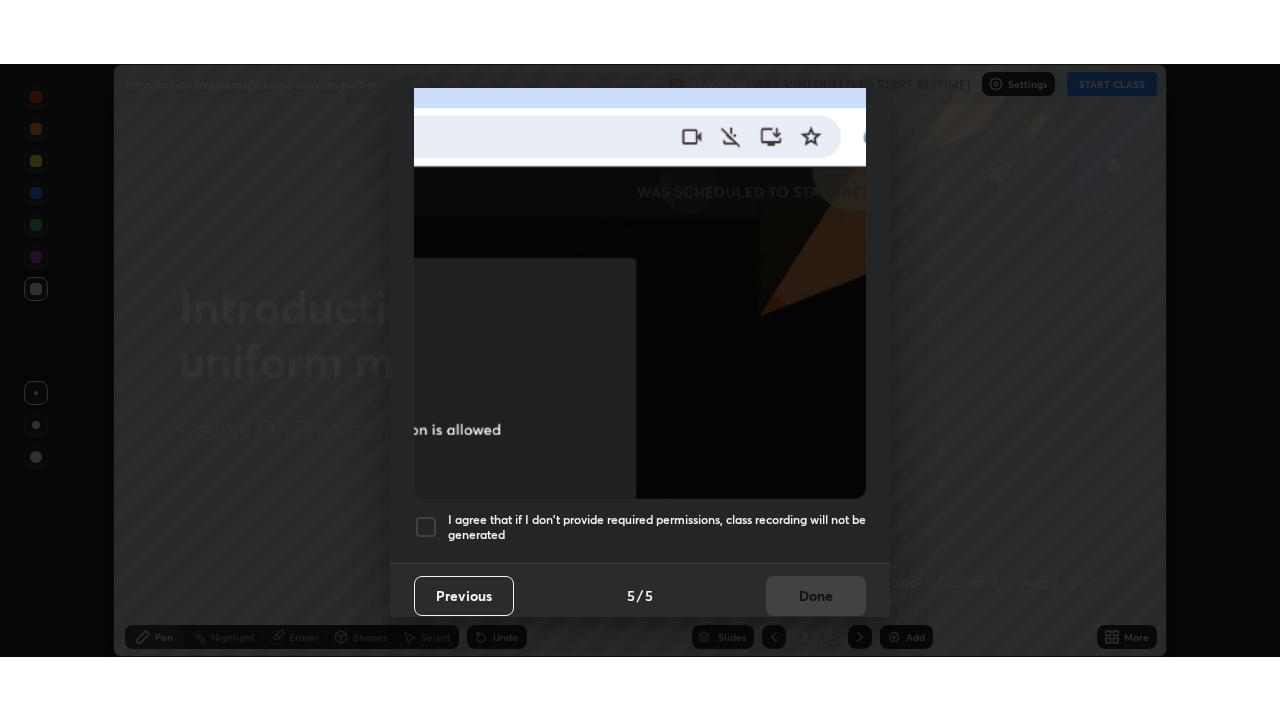 scroll, scrollTop: 471, scrollLeft: 0, axis: vertical 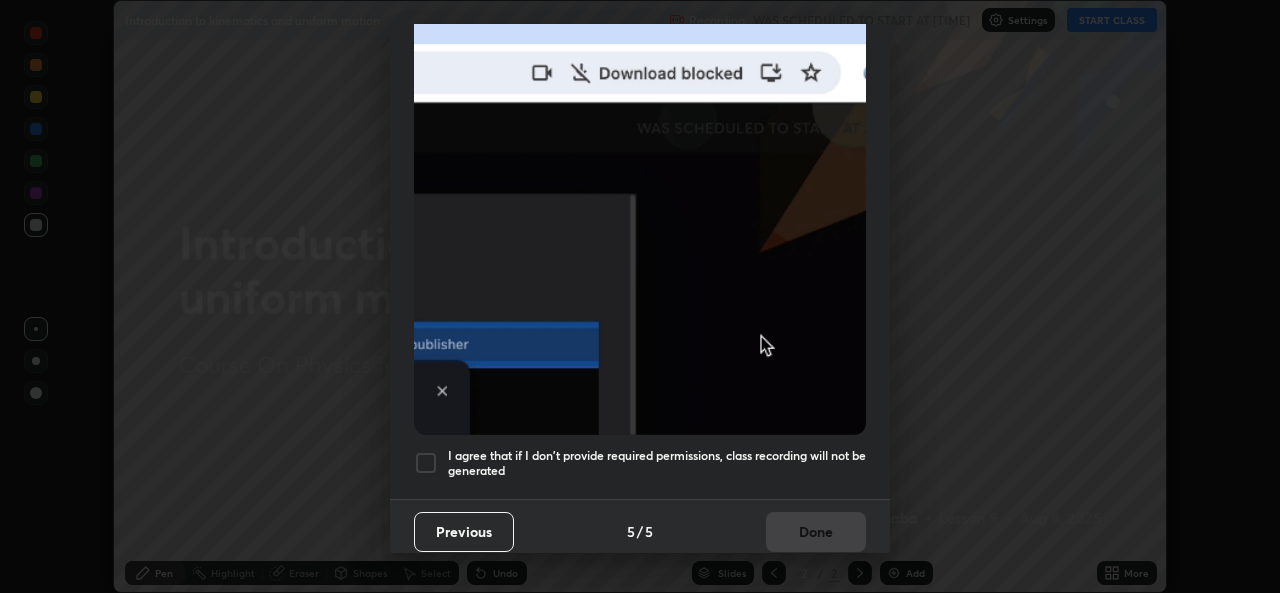 click at bounding box center [426, 463] 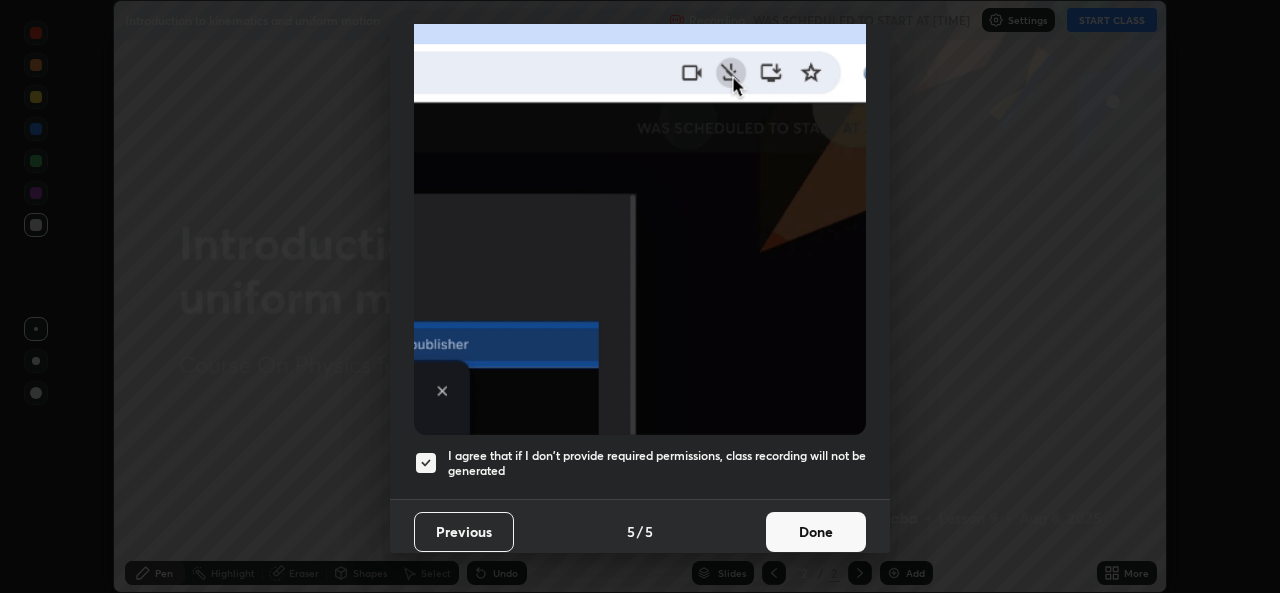 click on "Done" at bounding box center [816, 532] 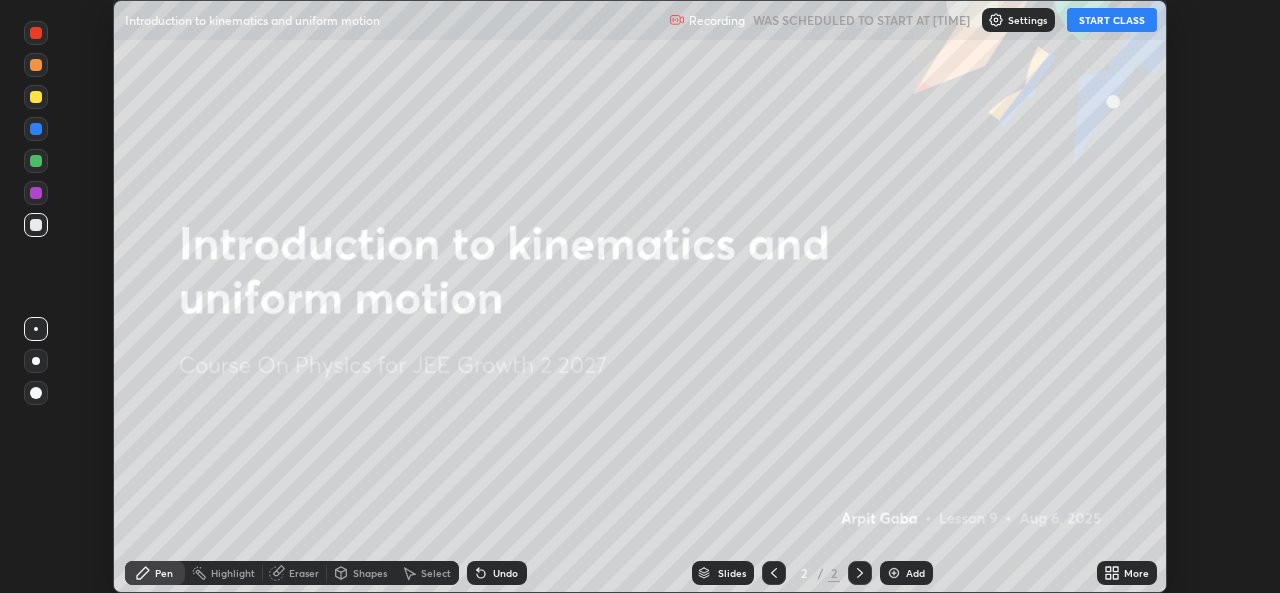 click 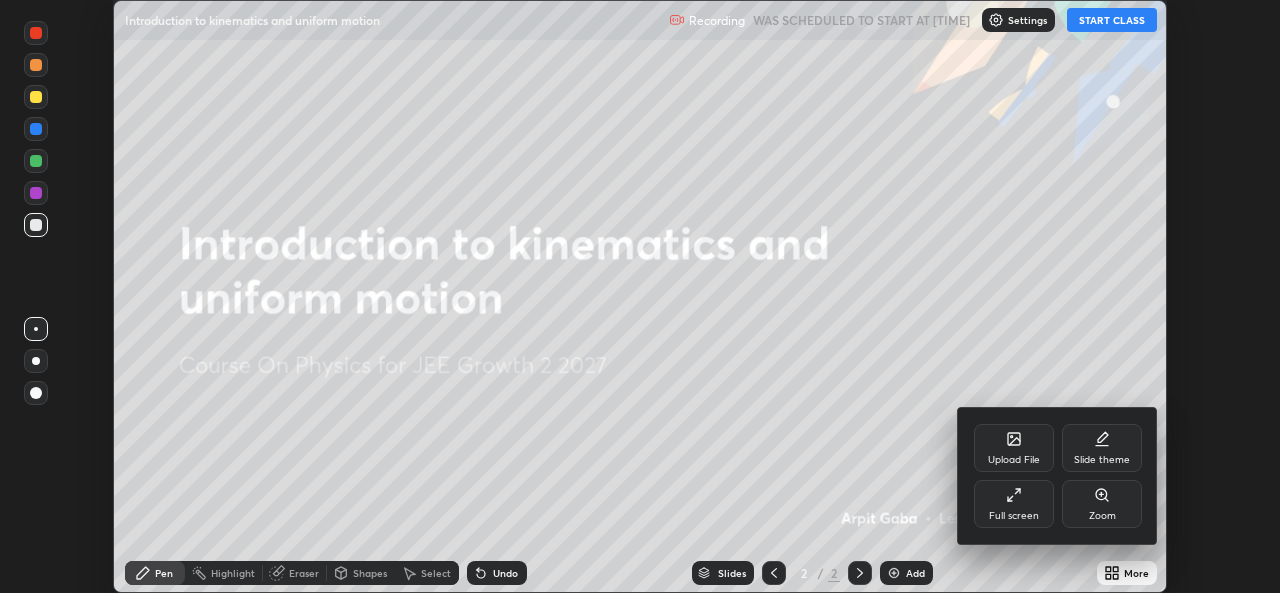 click 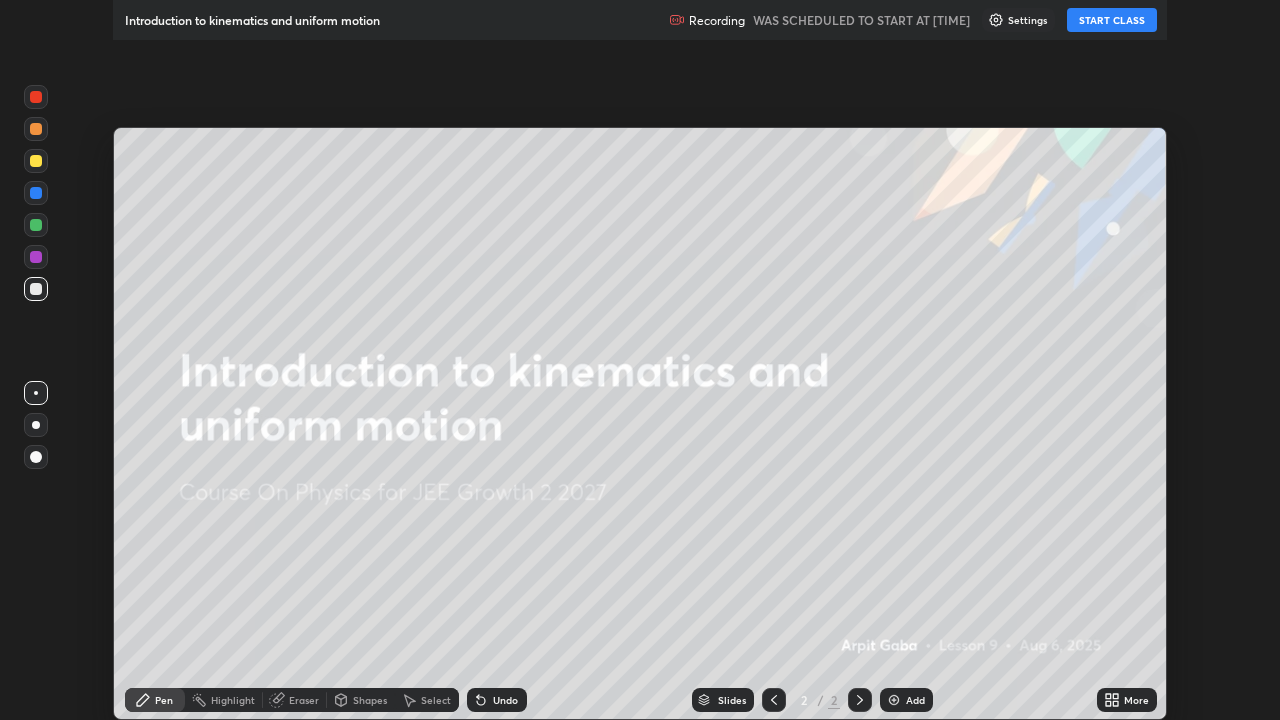 scroll, scrollTop: 99280, scrollLeft: 98720, axis: both 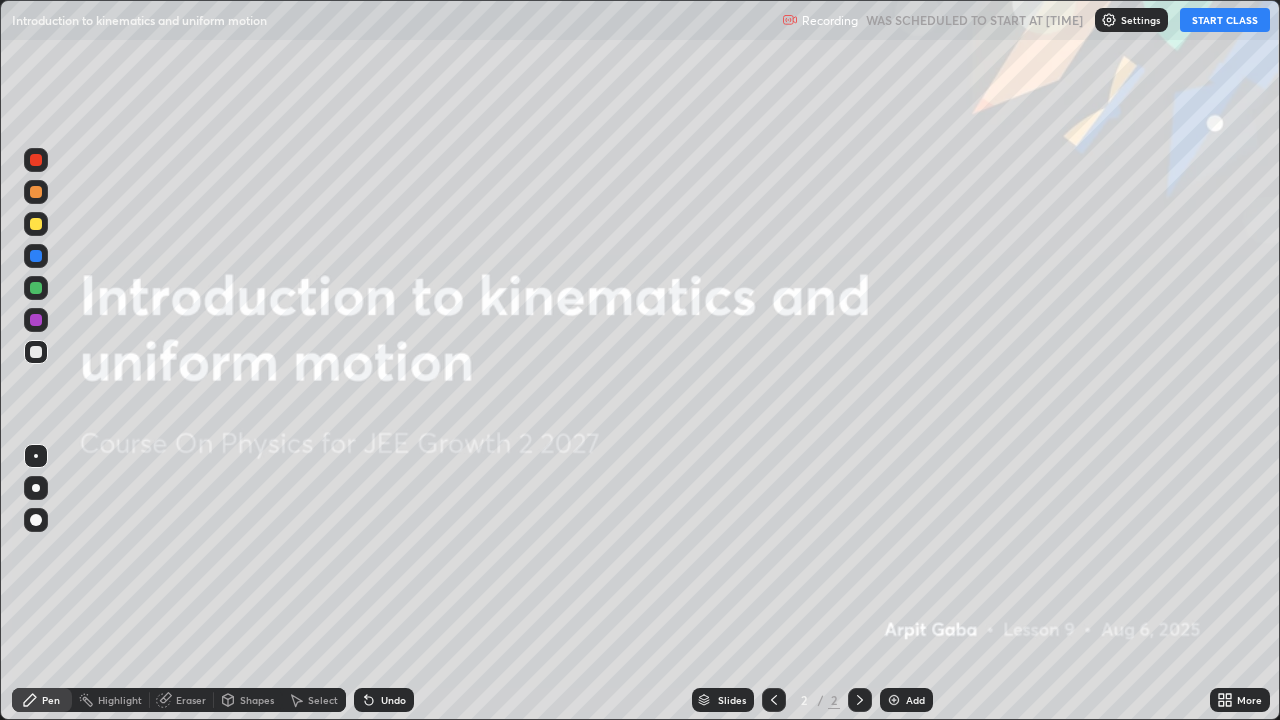 click 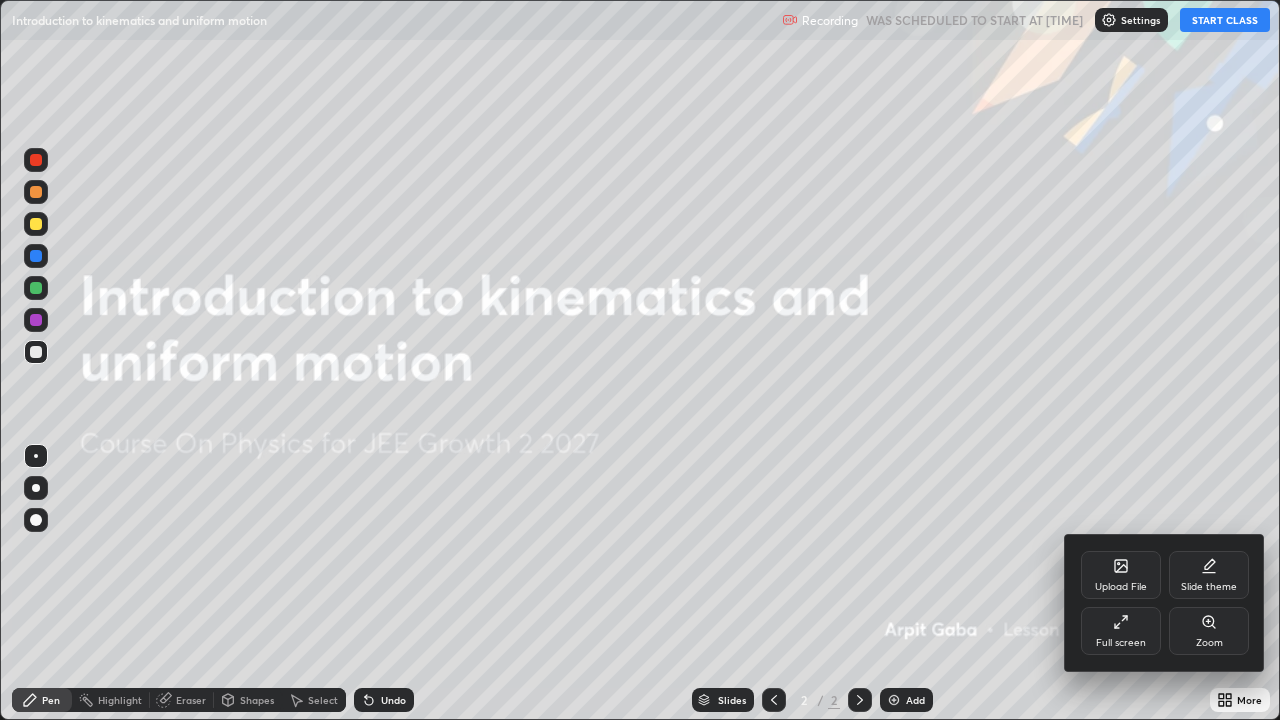 click 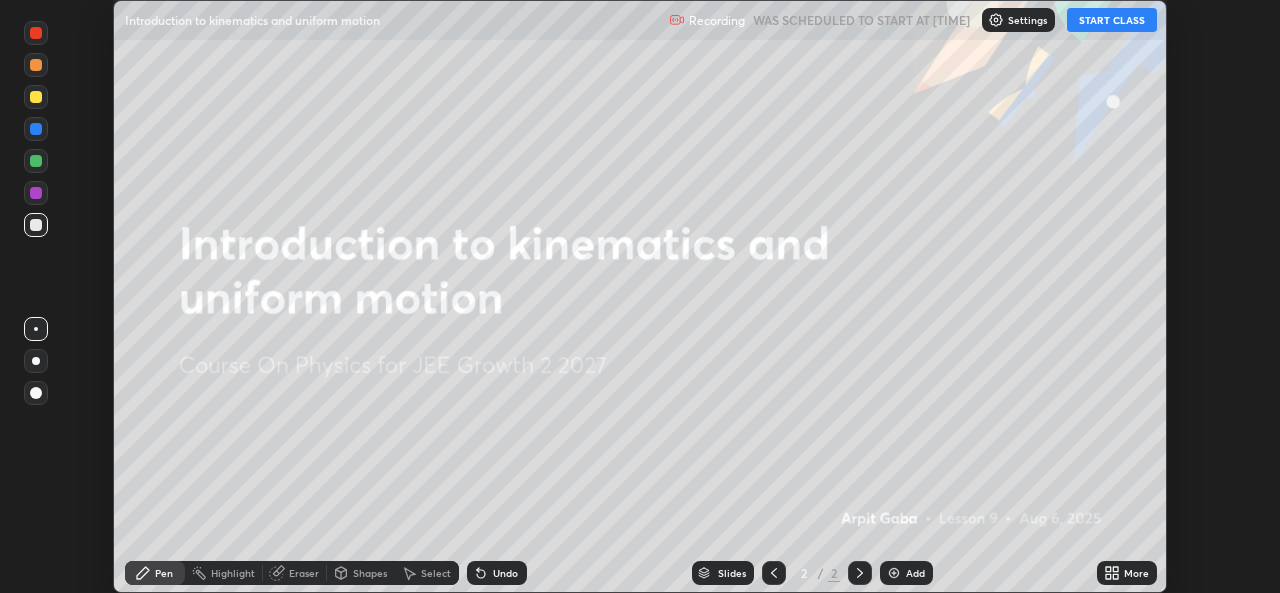 scroll, scrollTop: 593, scrollLeft: 1280, axis: both 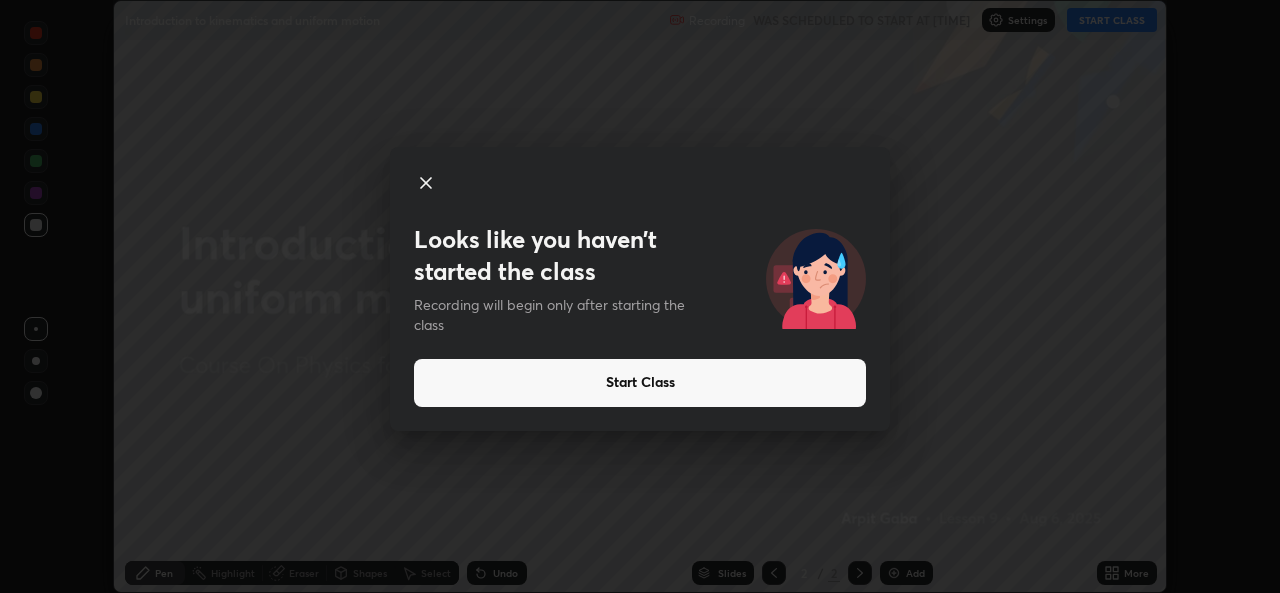click on "Start Class" at bounding box center (640, 383) 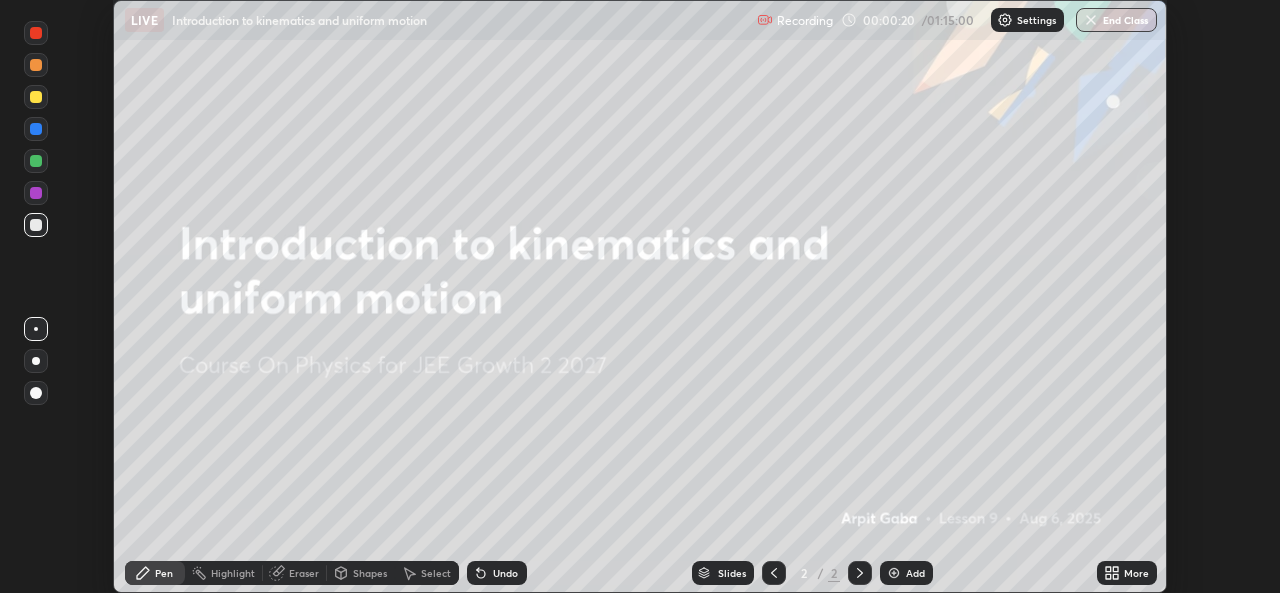 click 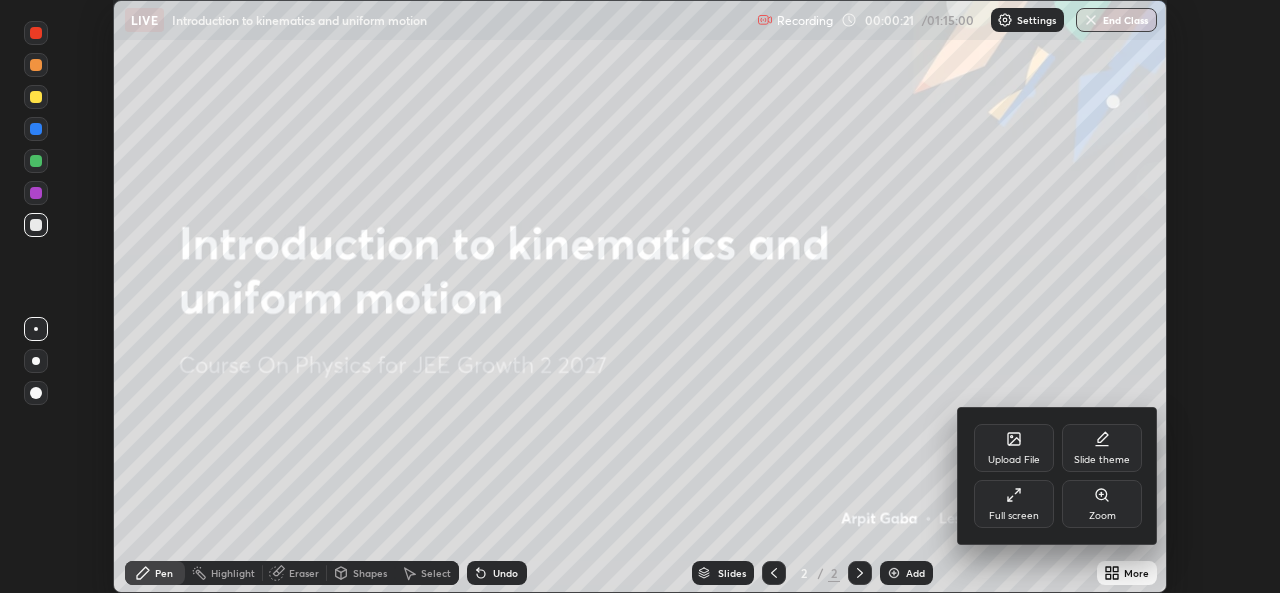 click on "Full screen" at bounding box center [1014, 504] 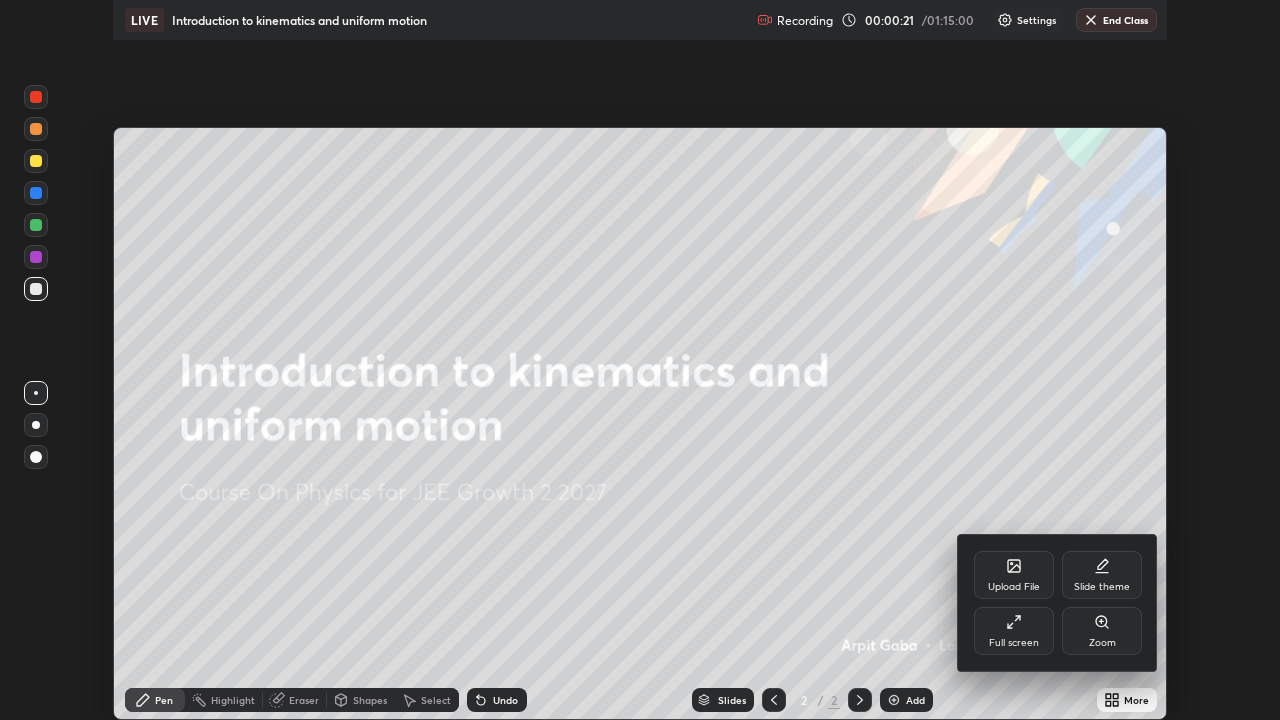 scroll, scrollTop: 99280, scrollLeft: 98720, axis: both 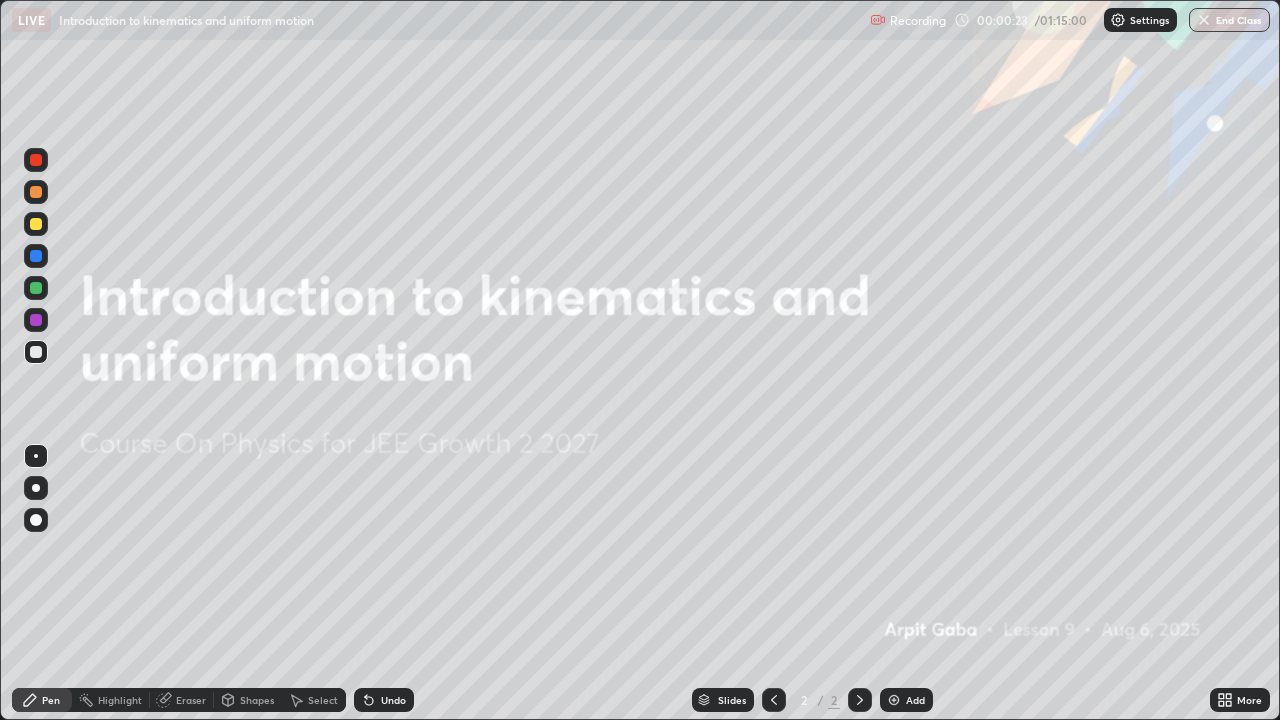 click on "Add" at bounding box center [915, 700] 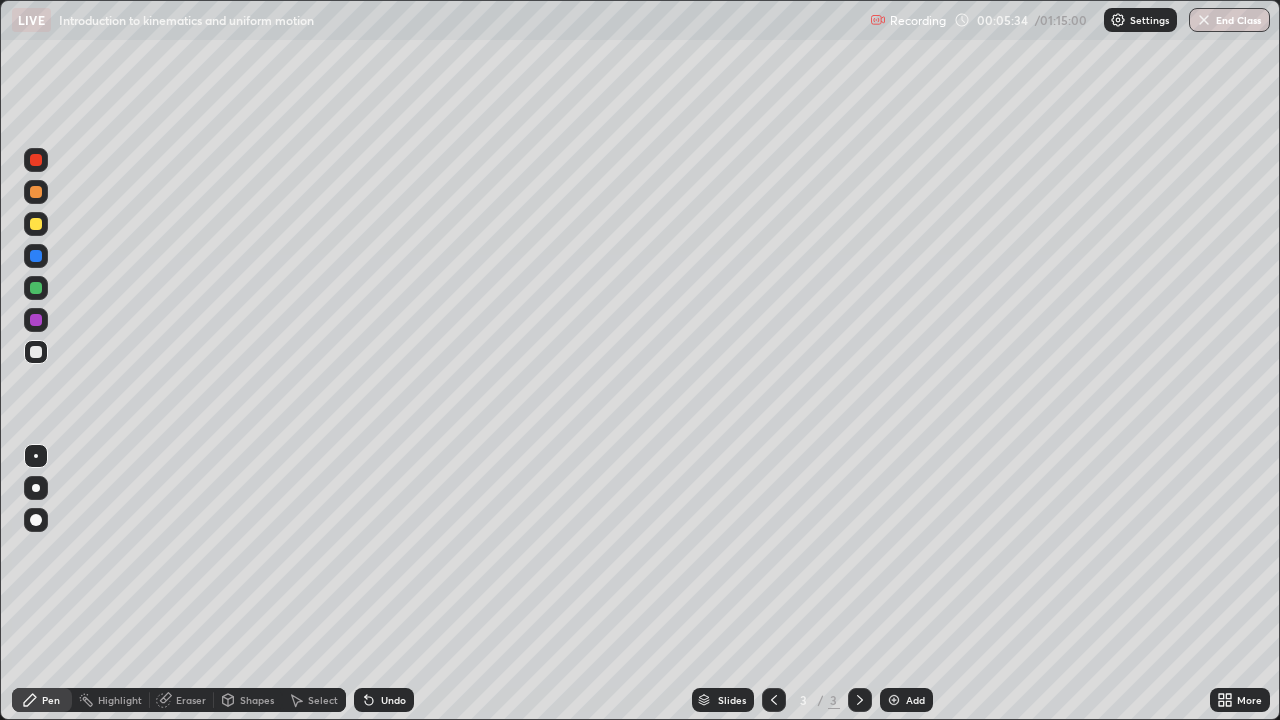 click on "Shapes" at bounding box center [257, 700] 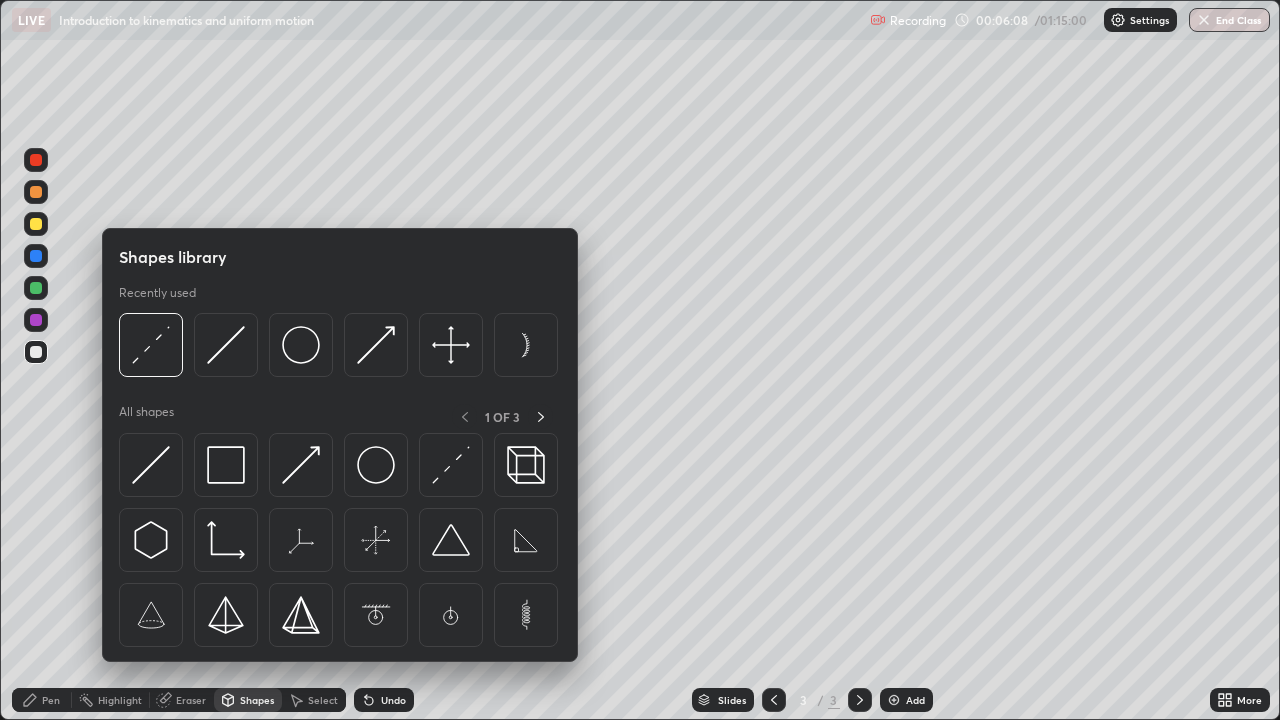 click on "Shapes" at bounding box center [257, 700] 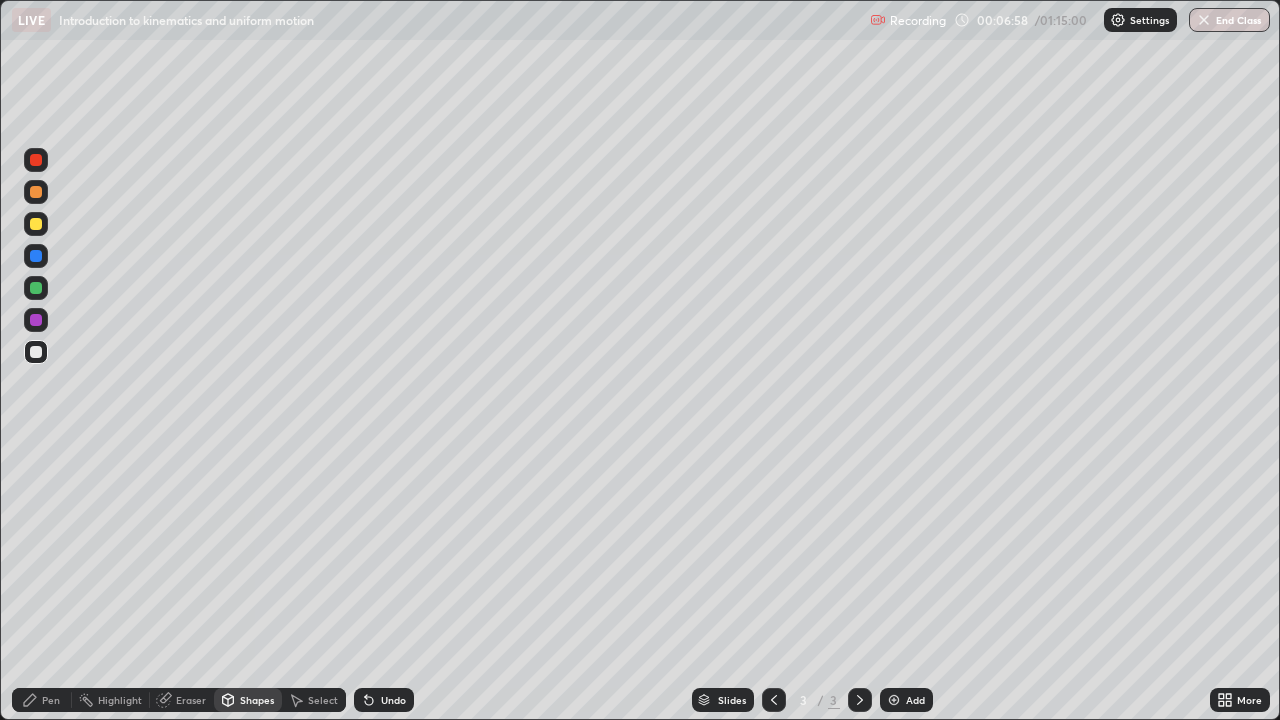 click on "Pen" at bounding box center [42, 700] 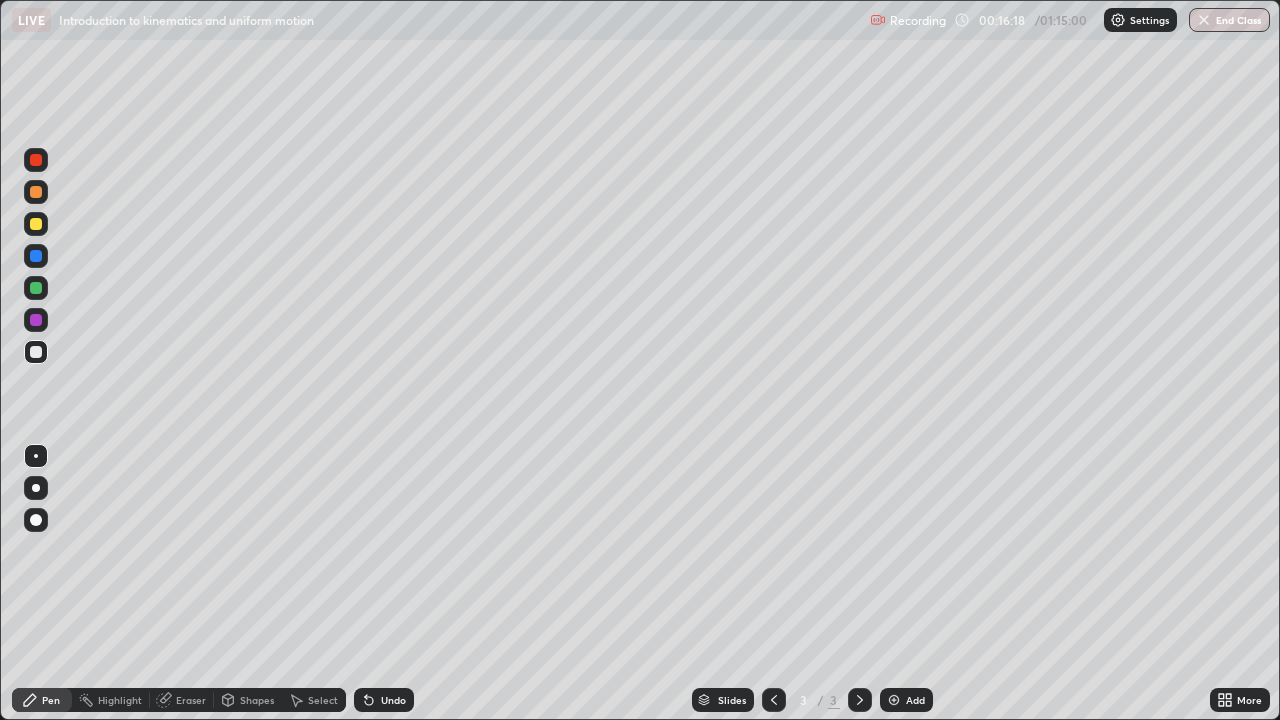 click on "Add" at bounding box center [906, 700] 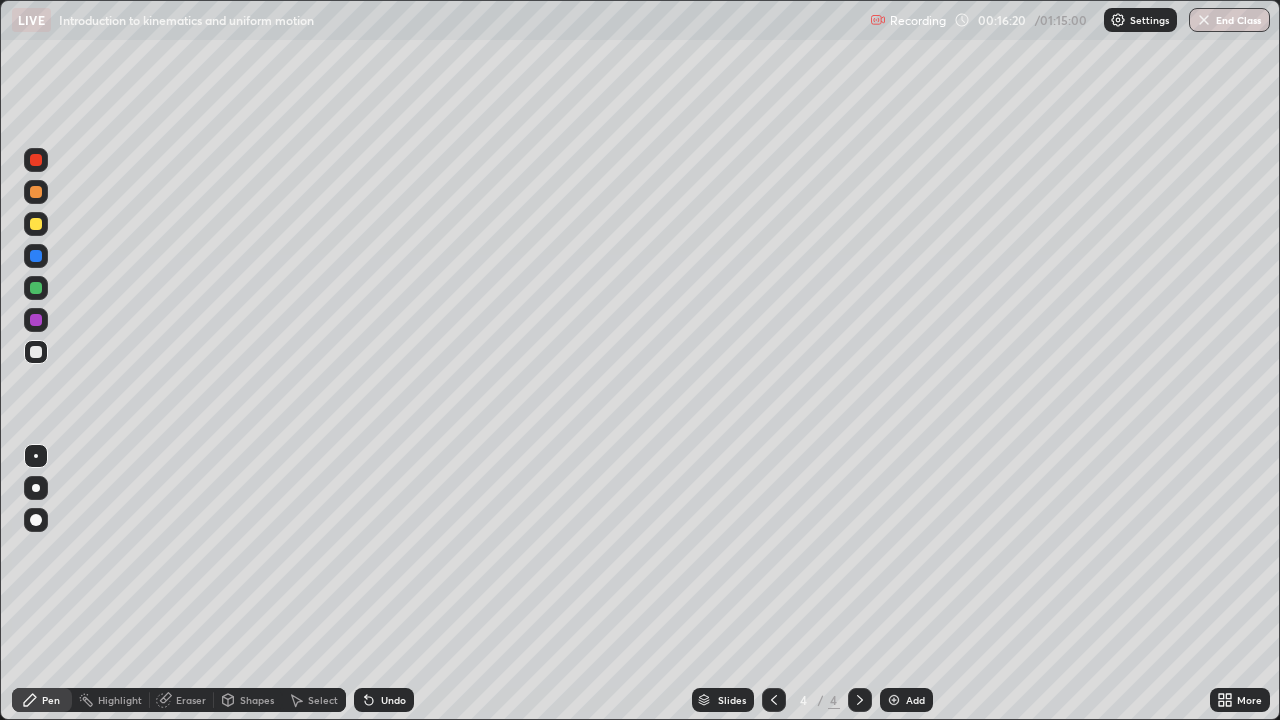 click 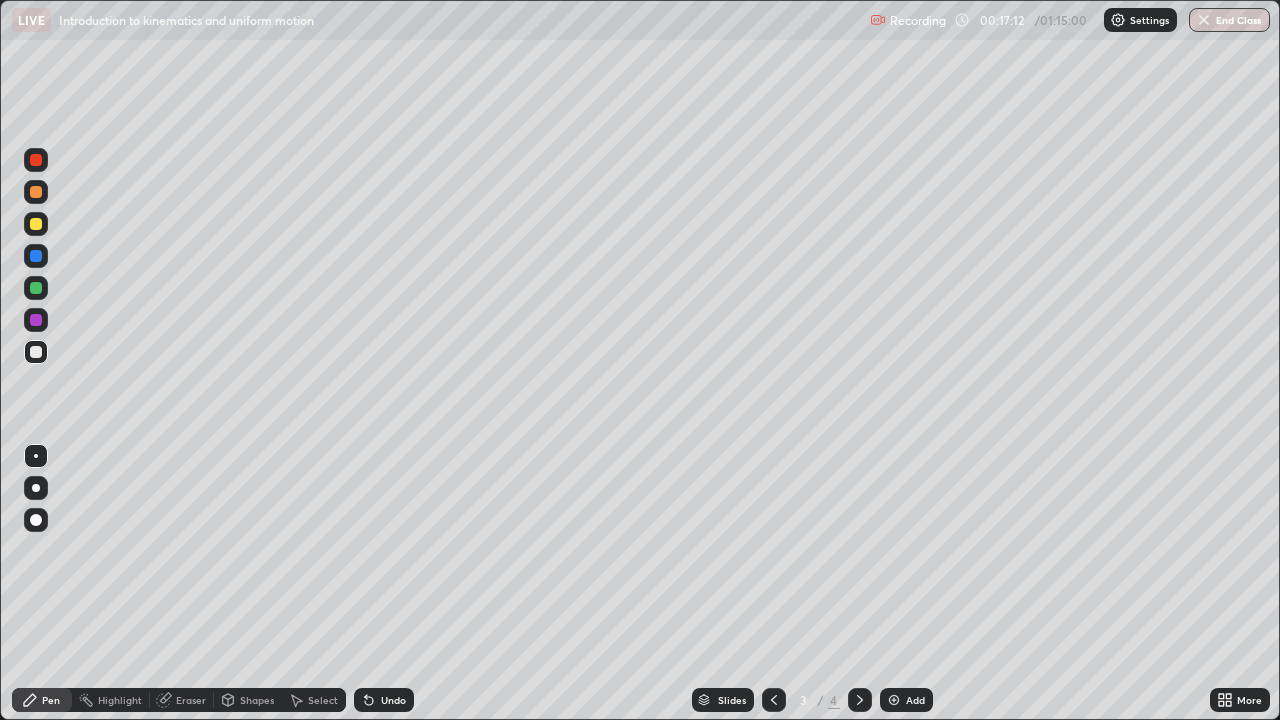 click 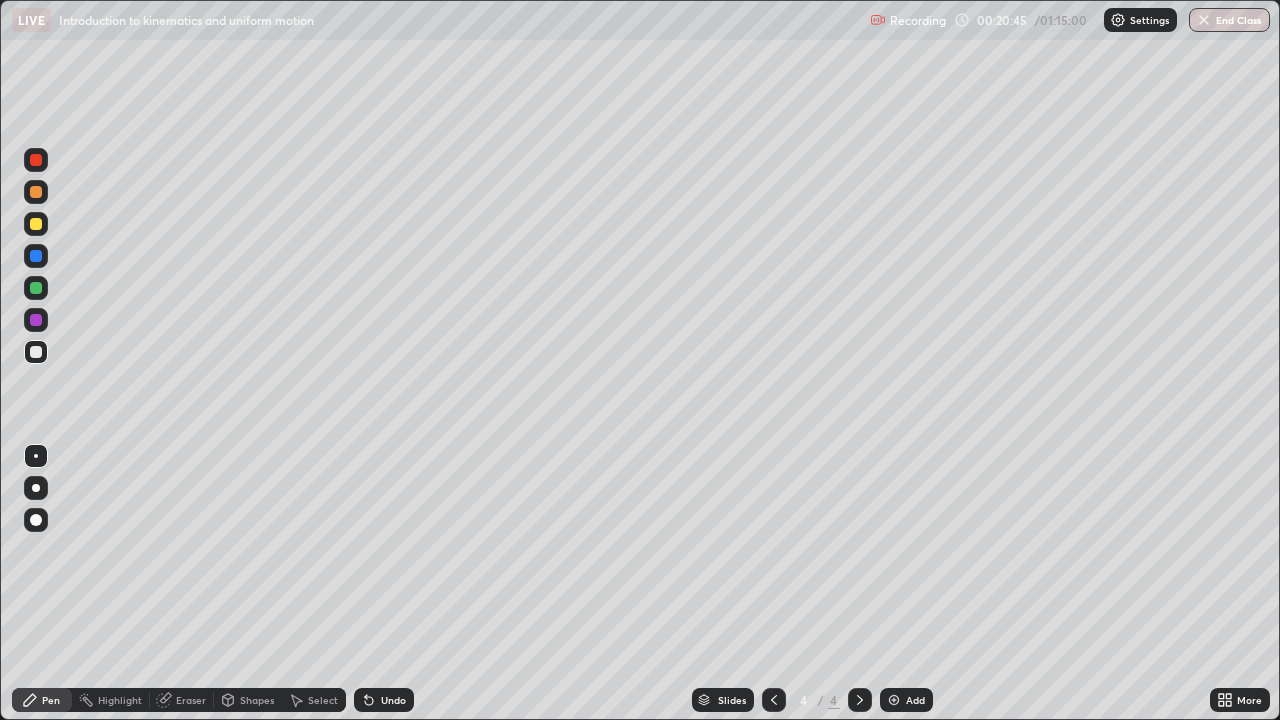 click 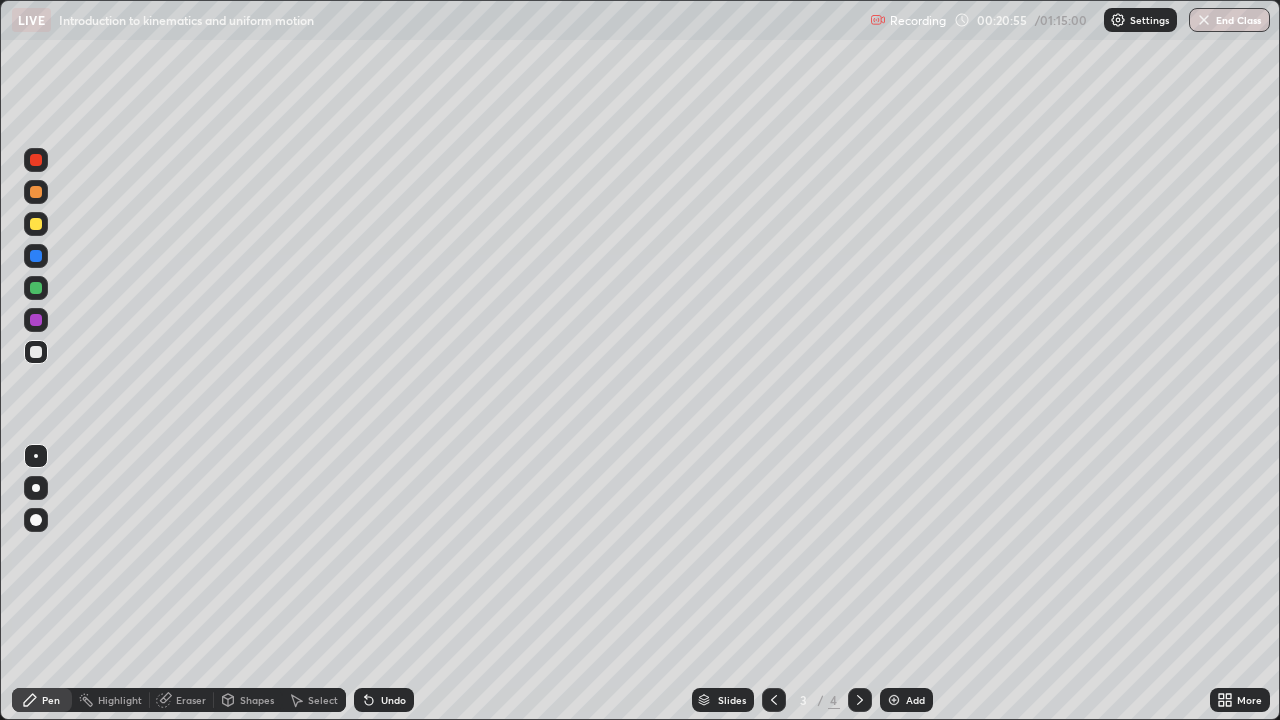 click at bounding box center (860, 700) 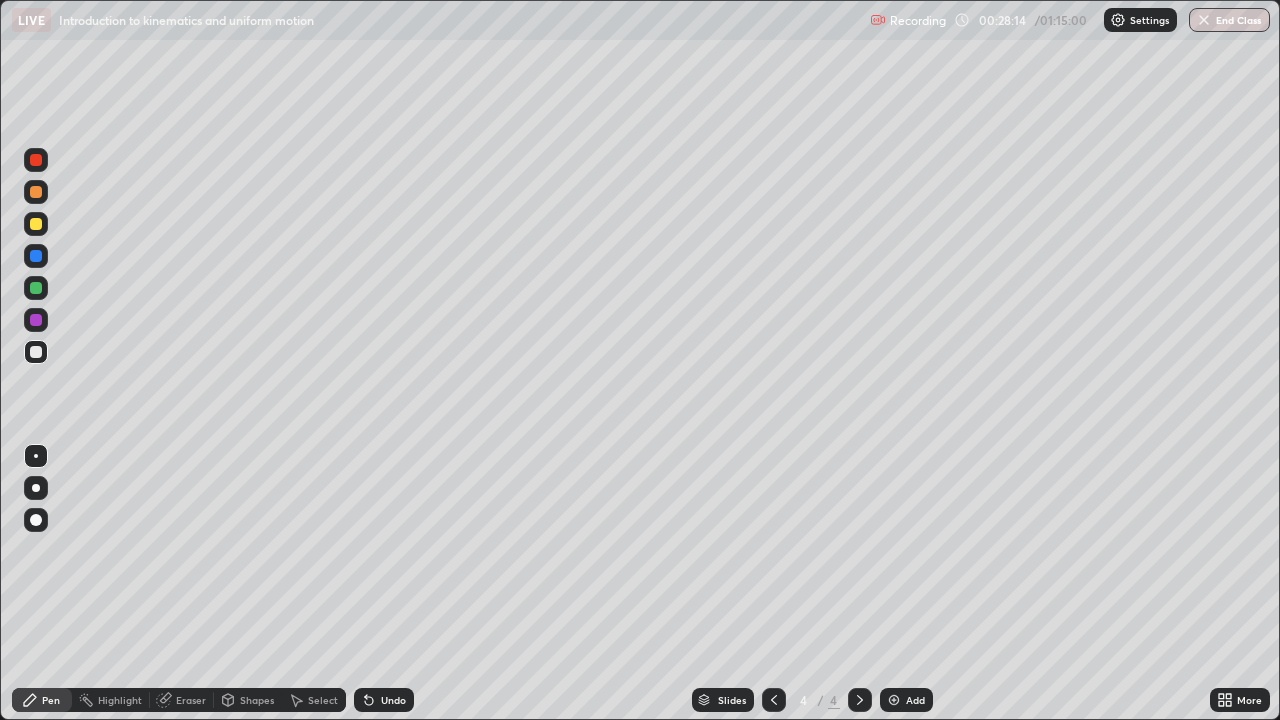 click on "Add" at bounding box center (915, 700) 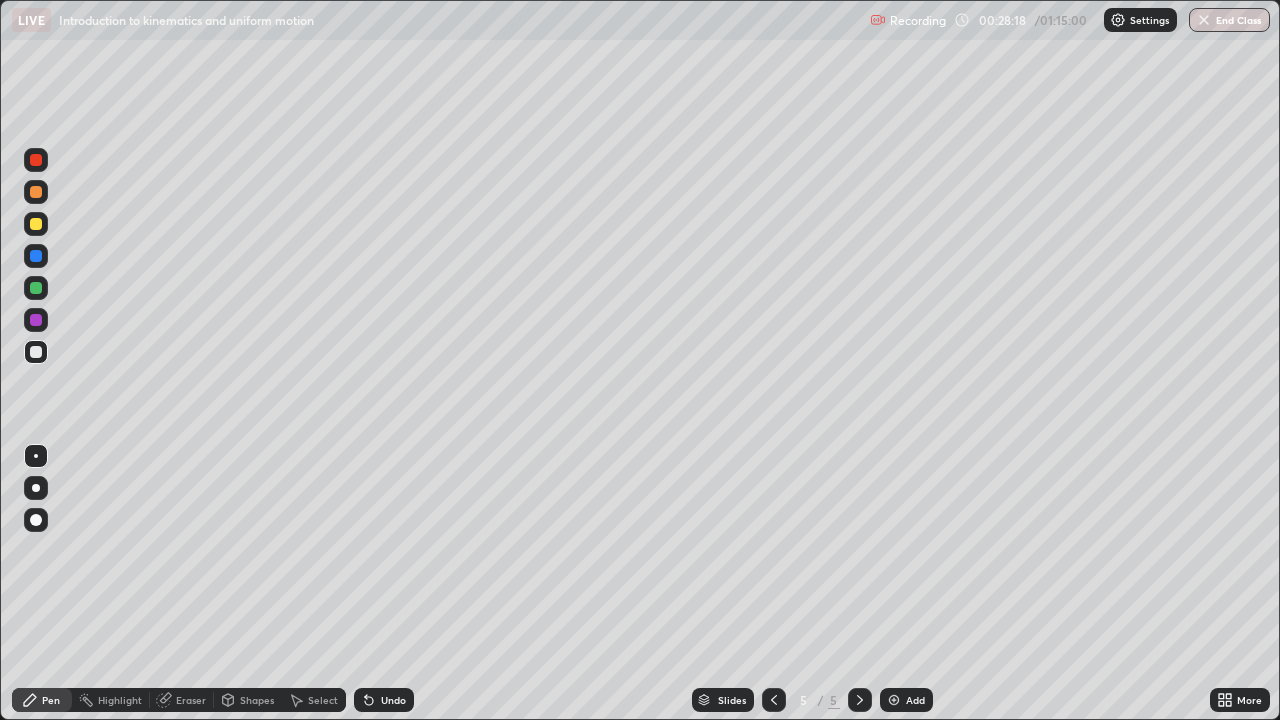 click 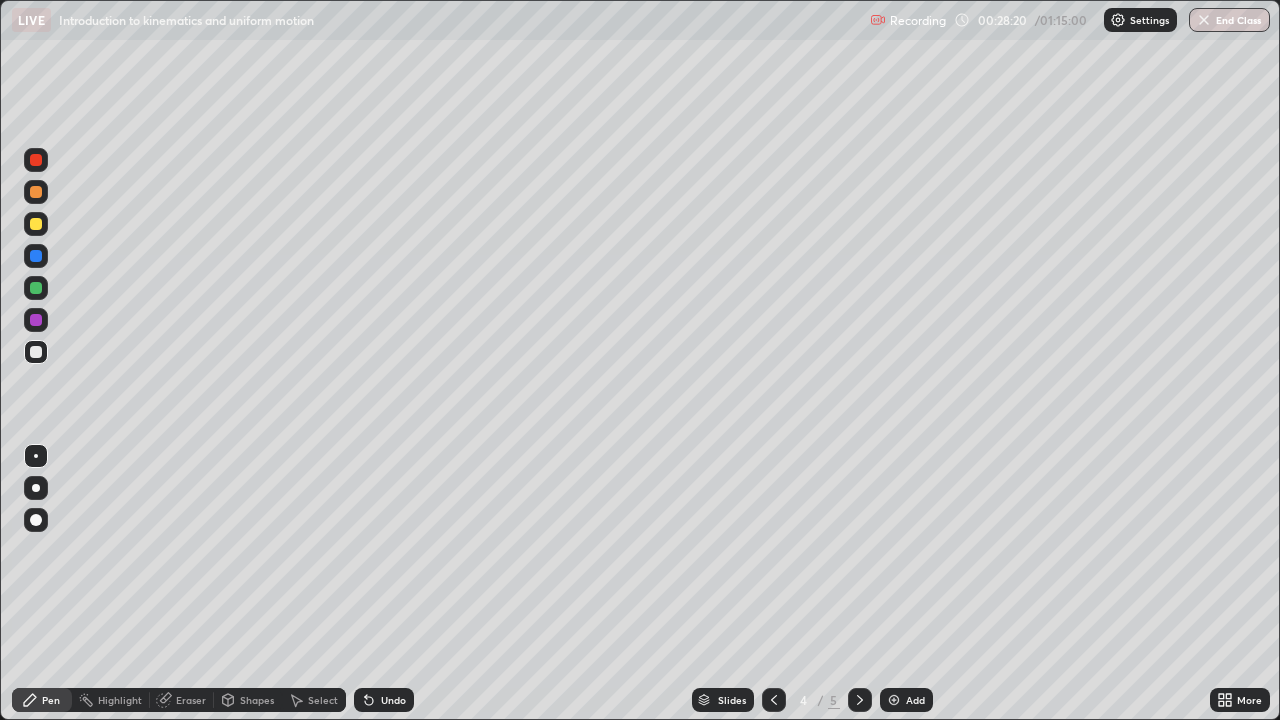 click 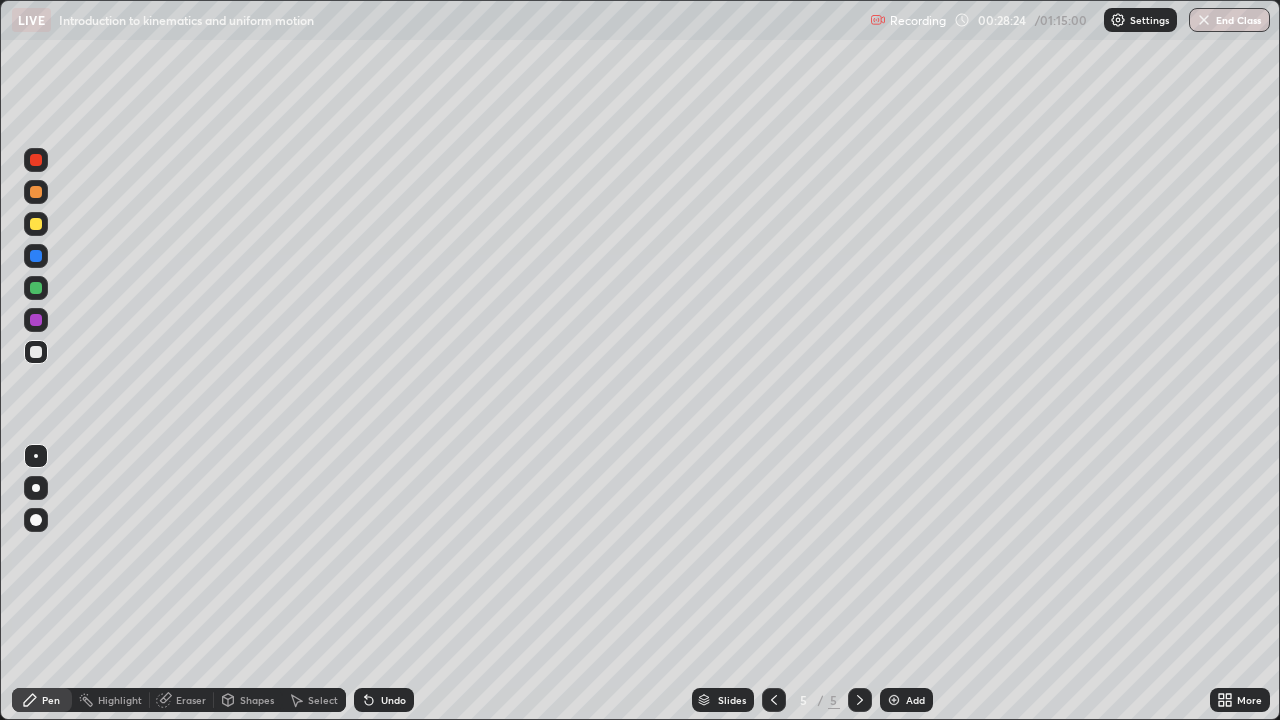 click on "Shapes" at bounding box center (257, 700) 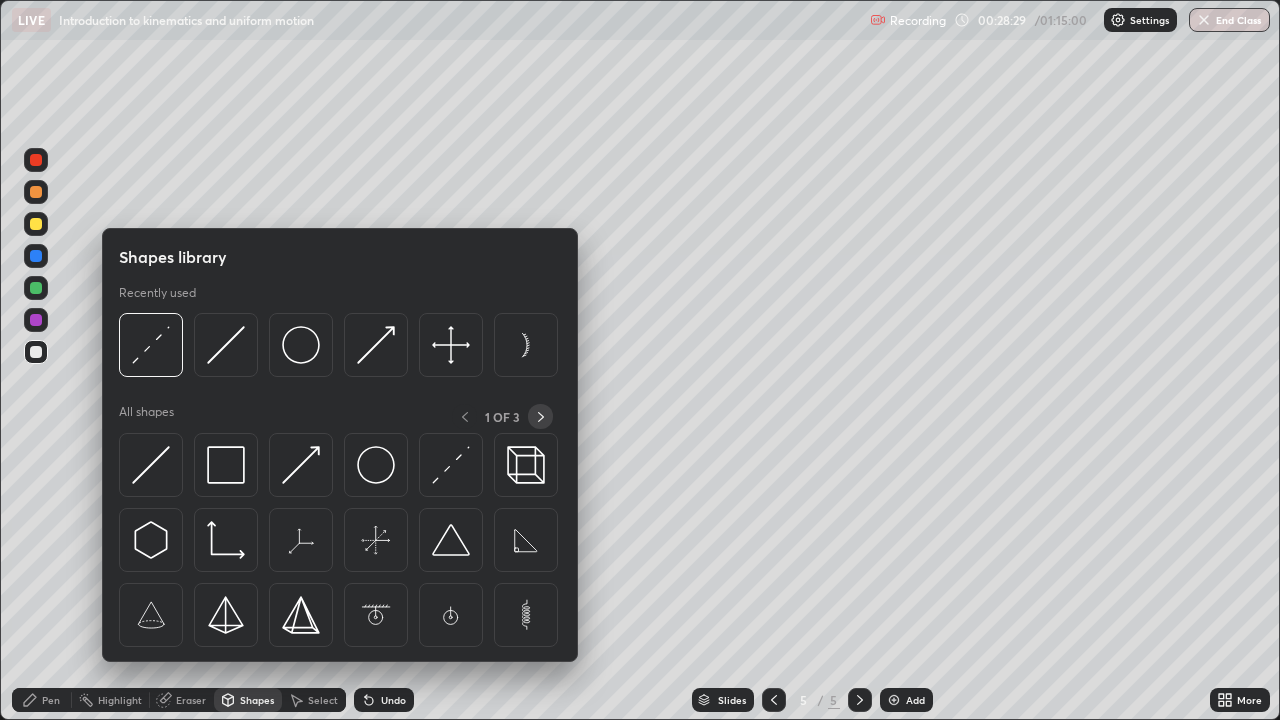 click 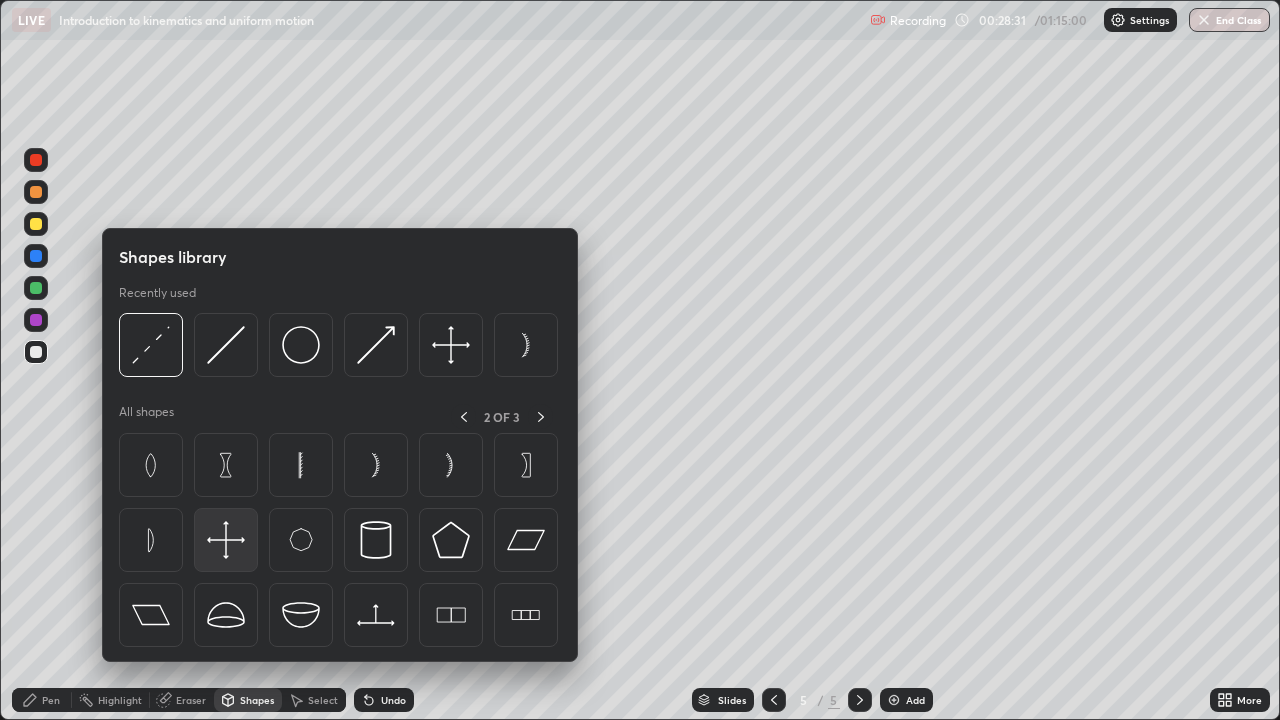 click at bounding box center (226, 540) 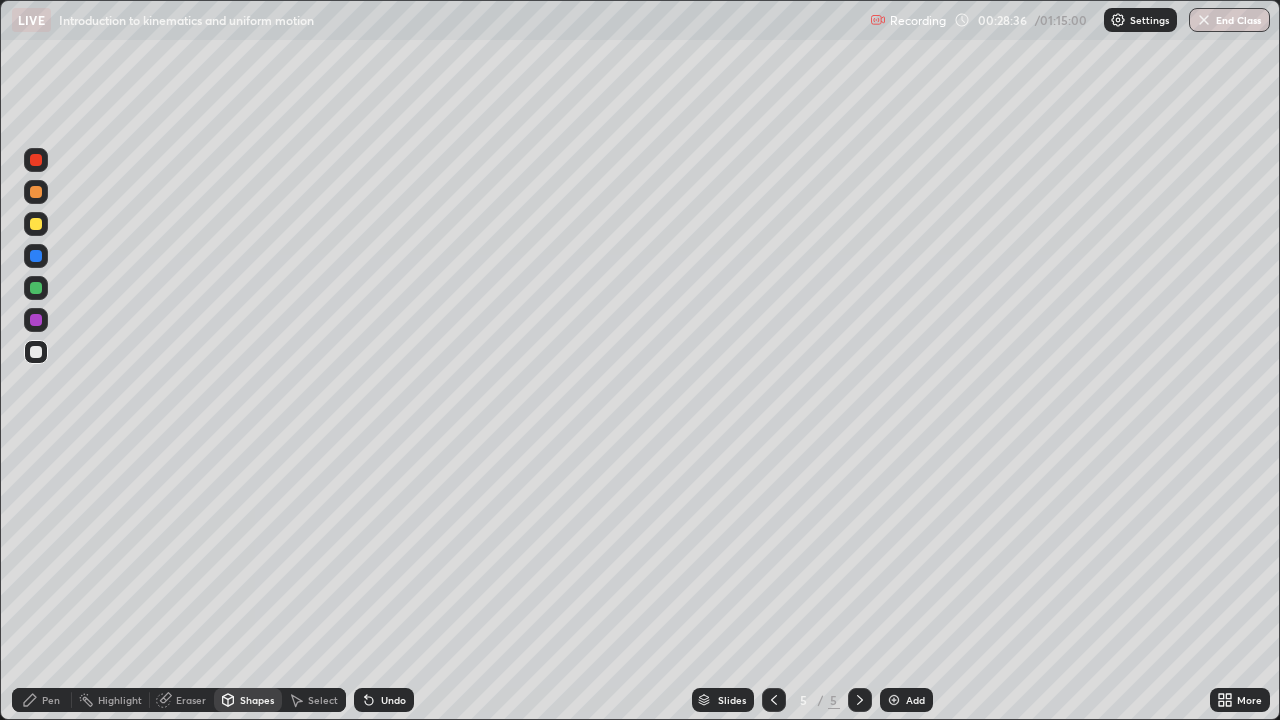 click on "Select" at bounding box center [323, 700] 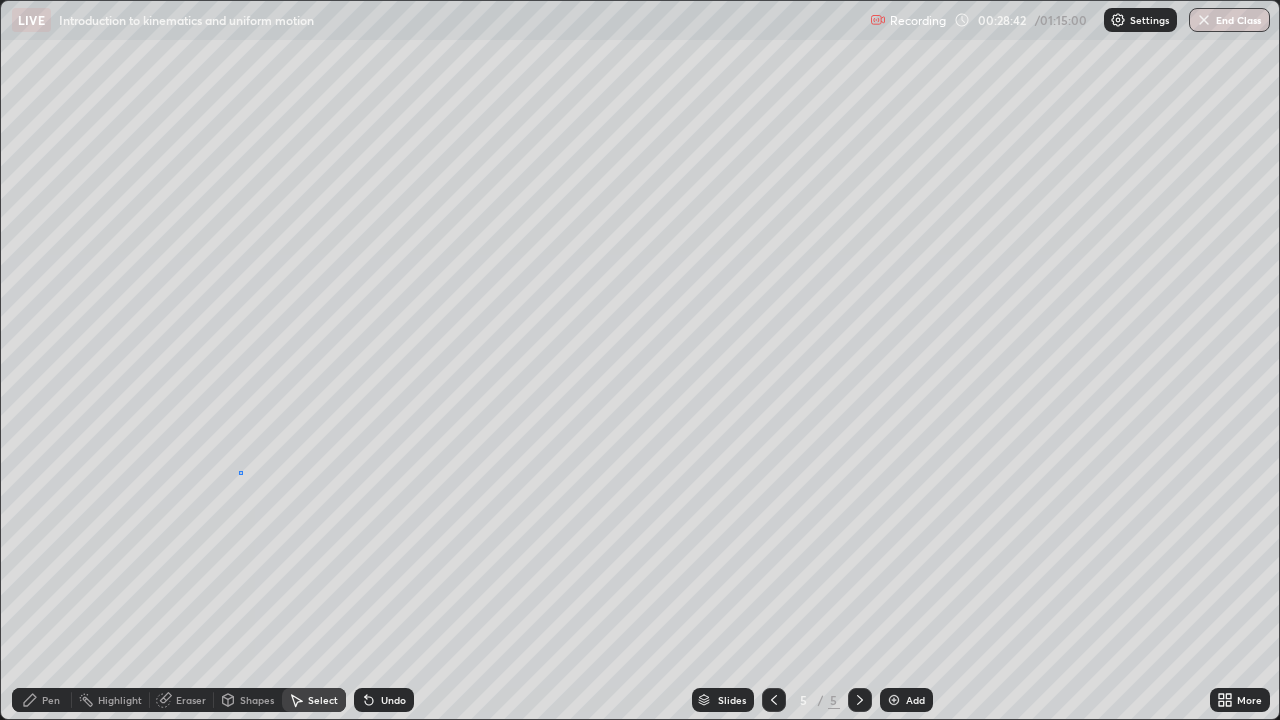 click on "0 ° Undo Copy Duplicate Duplicate to new slide Delete" at bounding box center (640, 360) 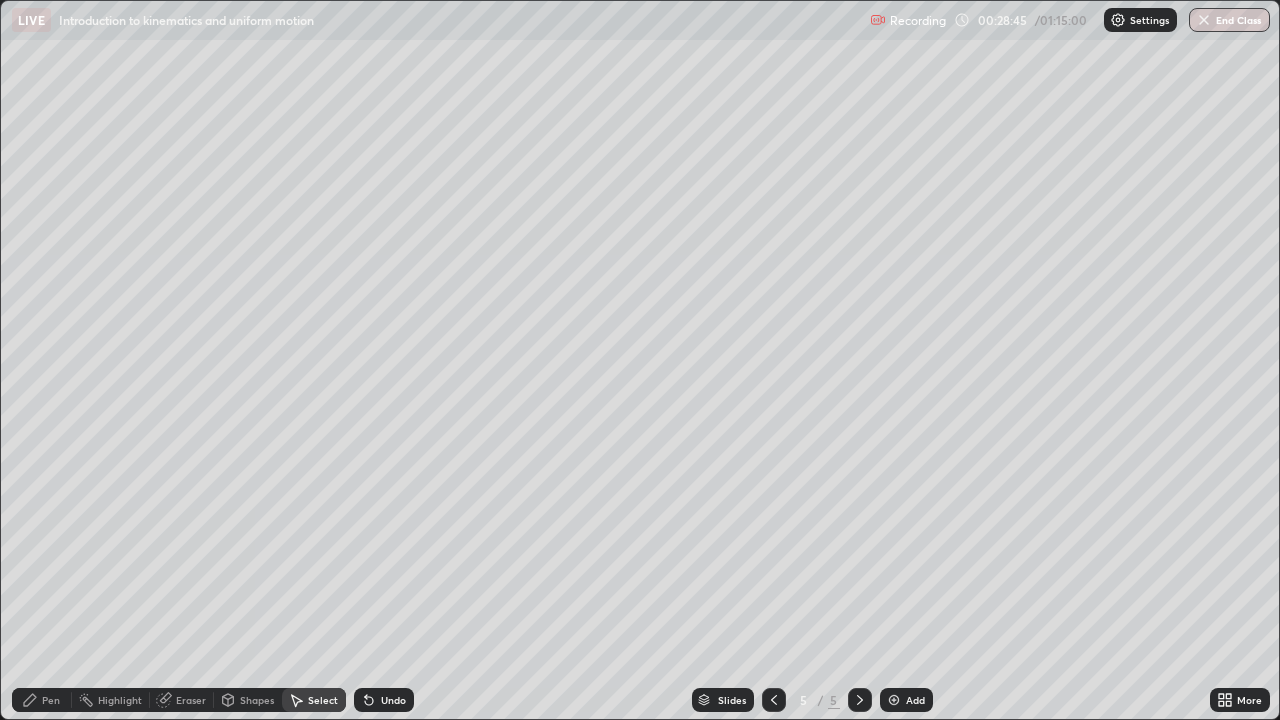 click on "Shapes" at bounding box center (257, 700) 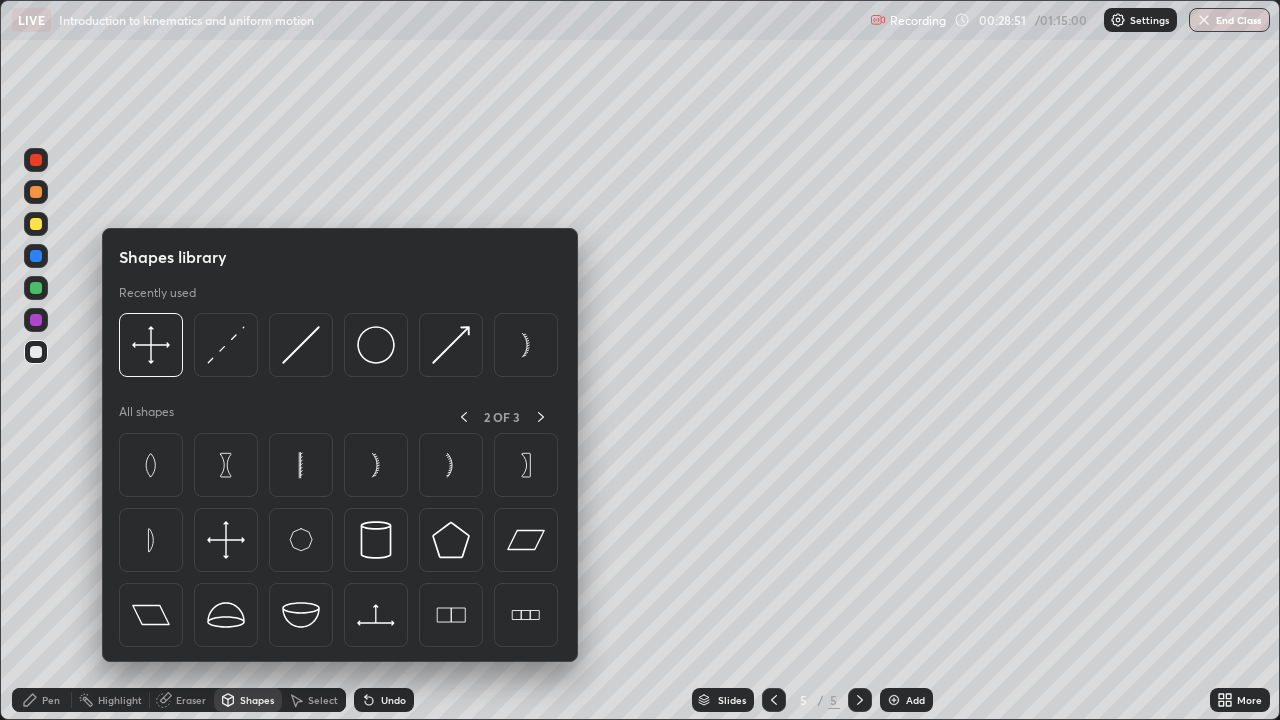 click on "Pen" at bounding box center (51, 700) 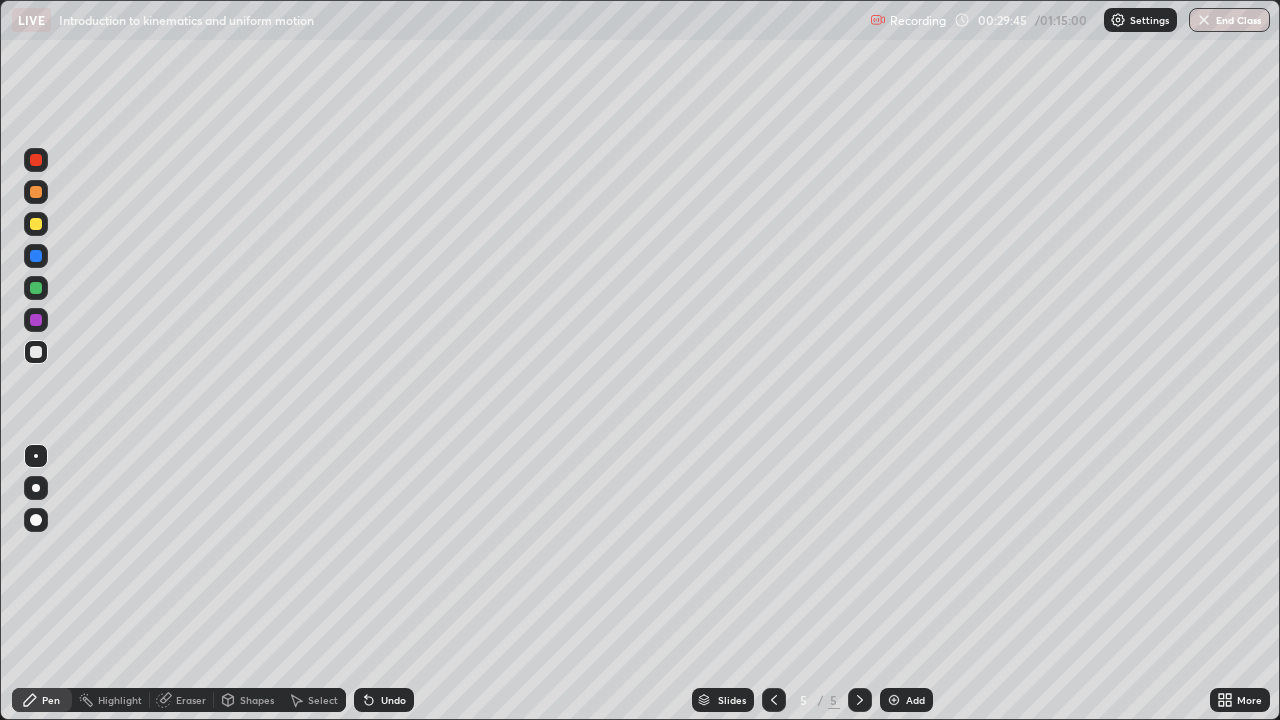click on "Undo" at bounding box center (393, 700) 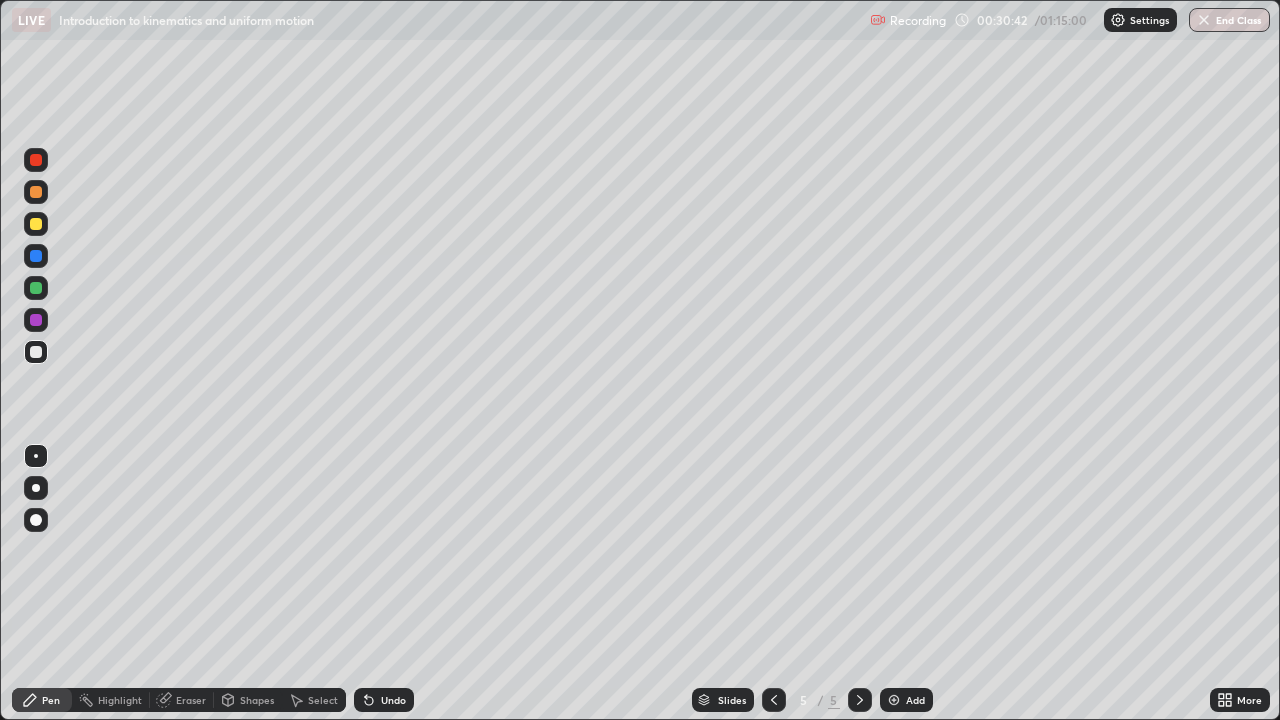 click on "Shapes" at bounding box center (257, 700) 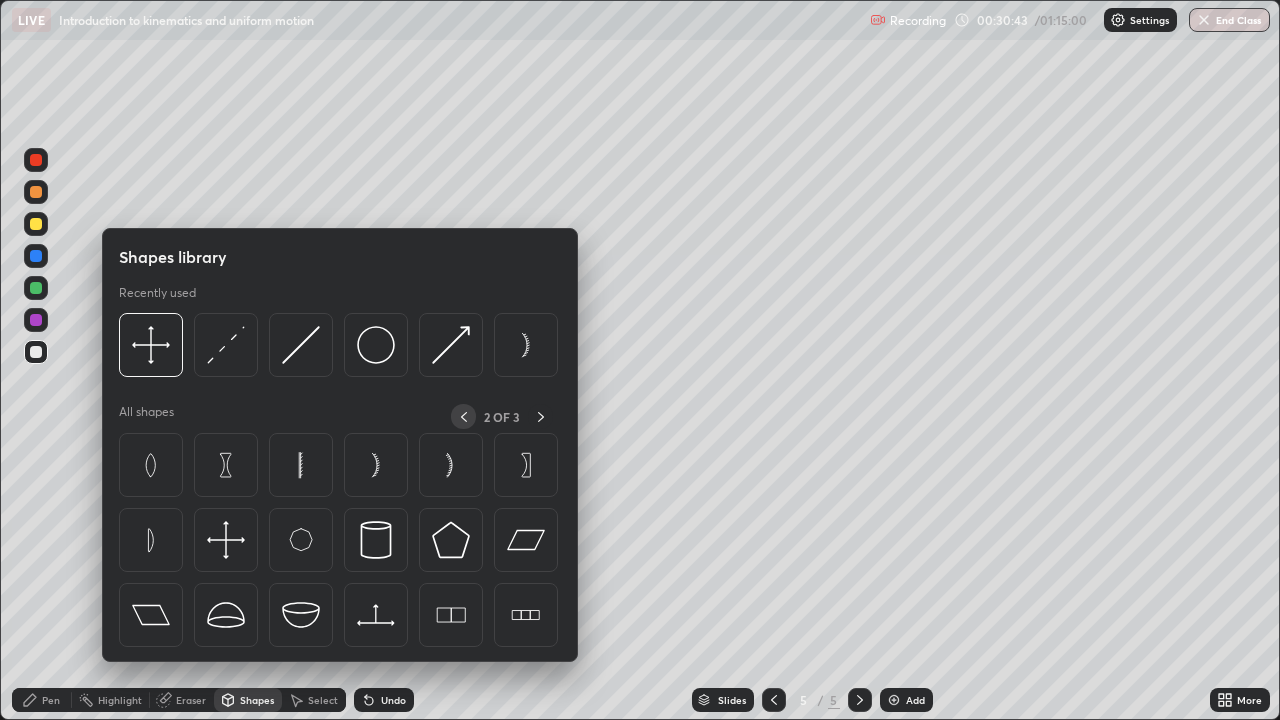 click 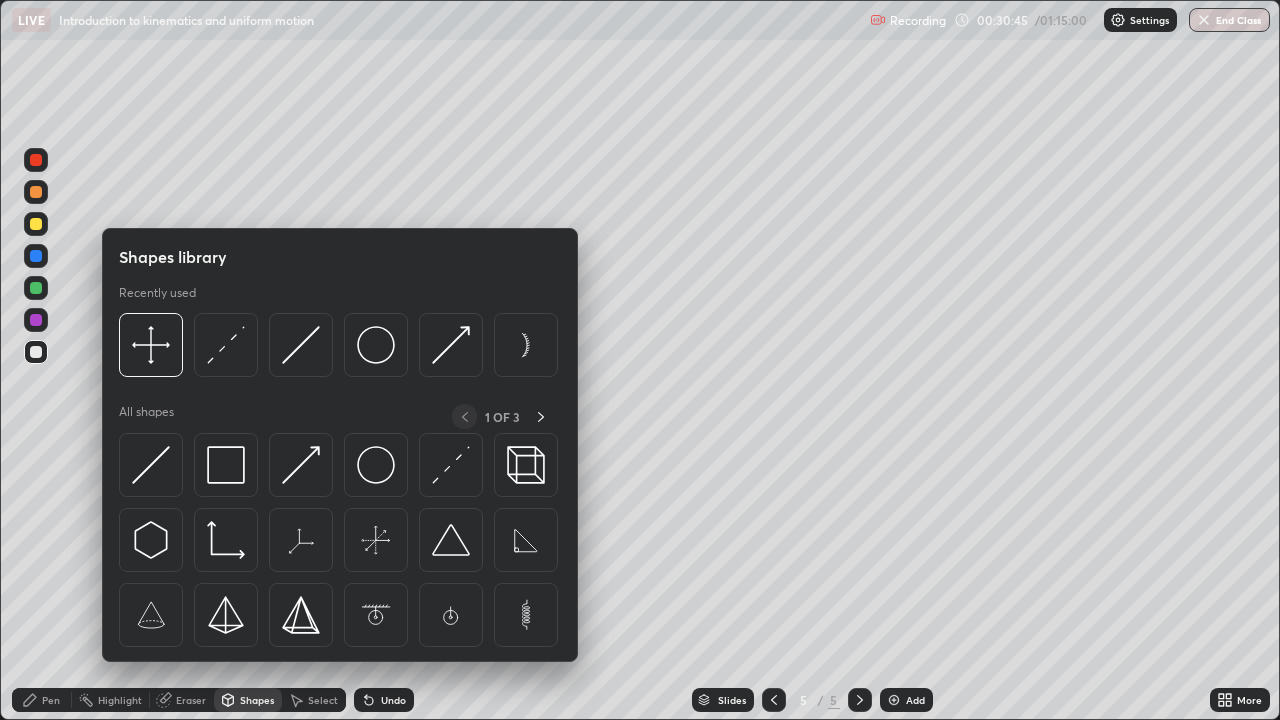 click at bounding box center (451, 345) 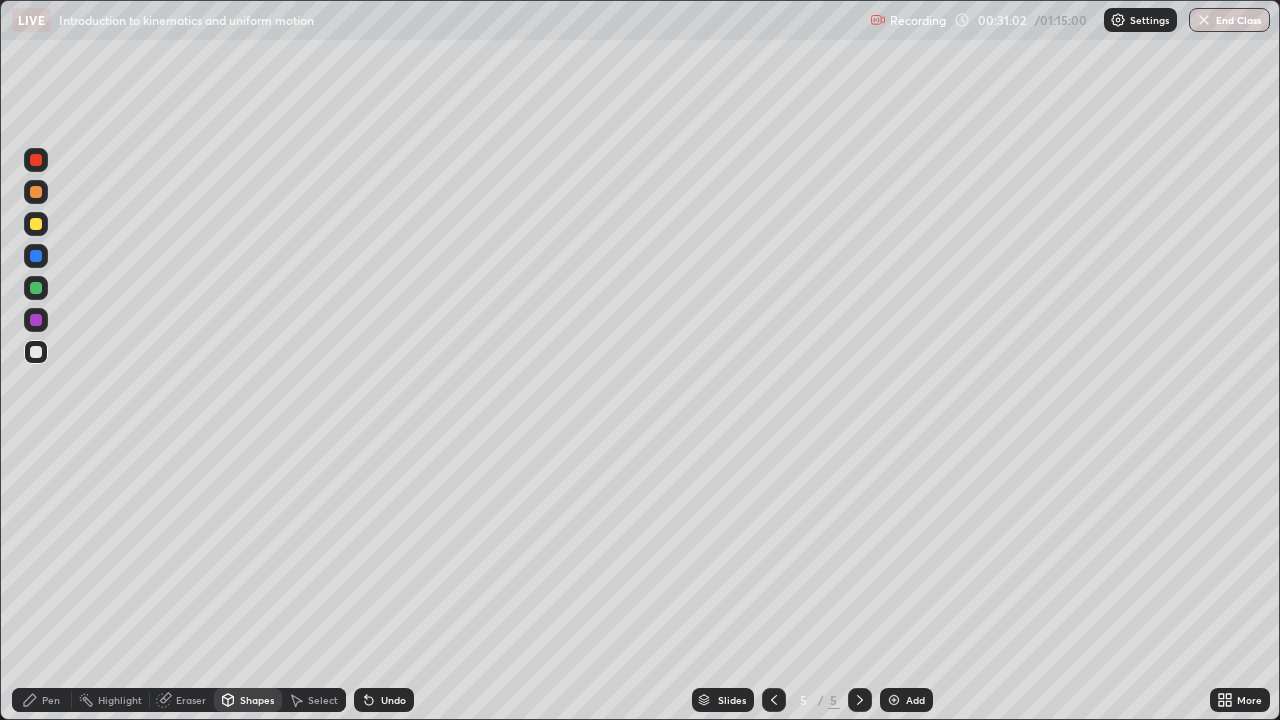 click on "Pen" at bounding box center [42, 700] 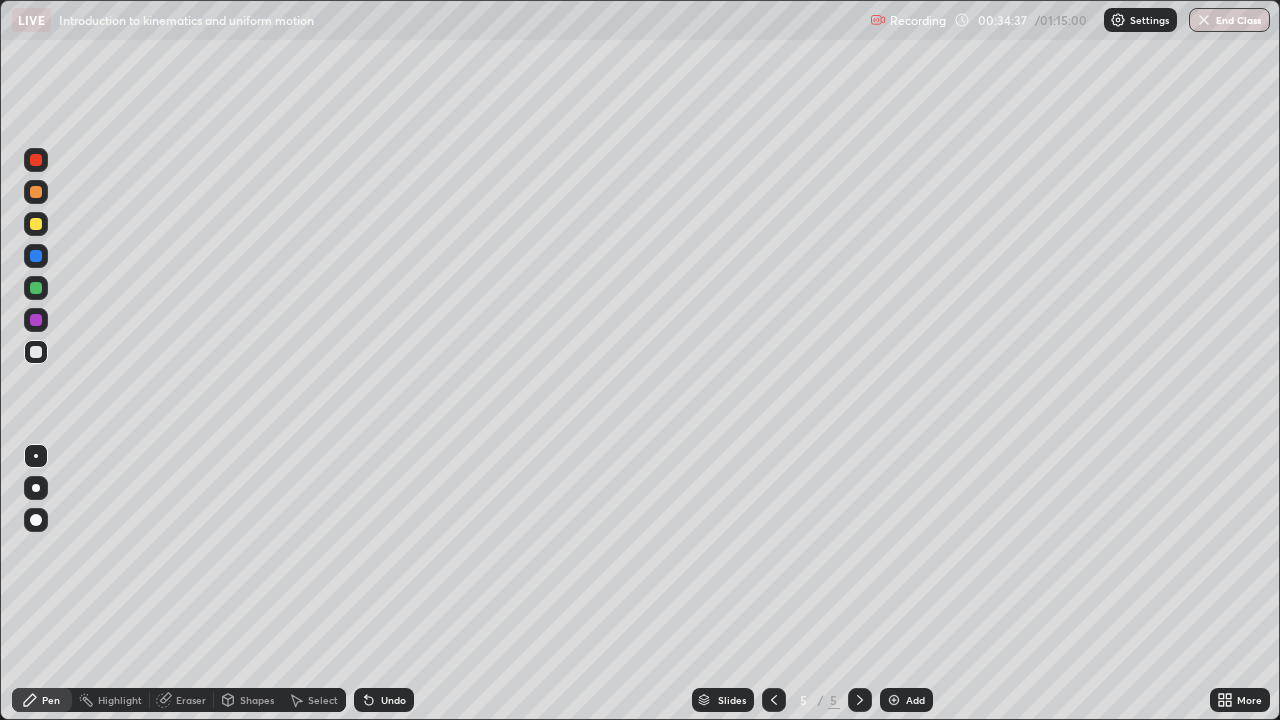 click on "Shapes" at bounding box center [257, 700] 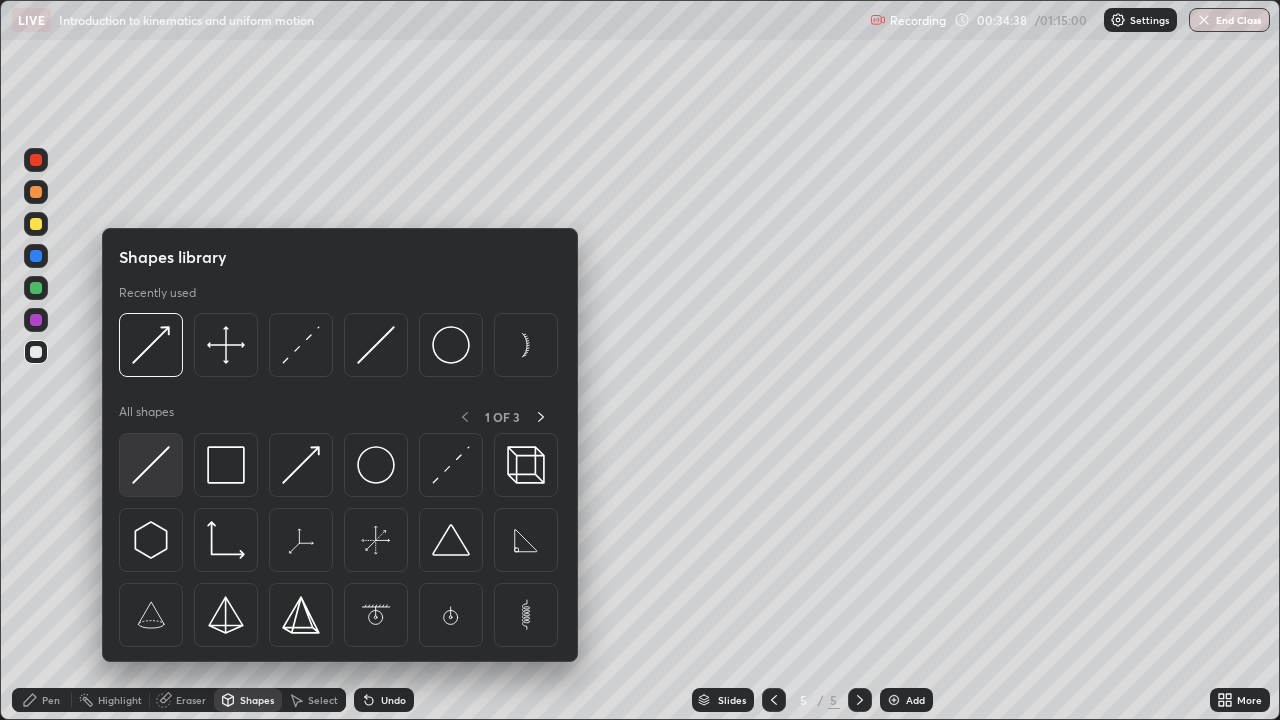 click at bounding box center (151, 465) 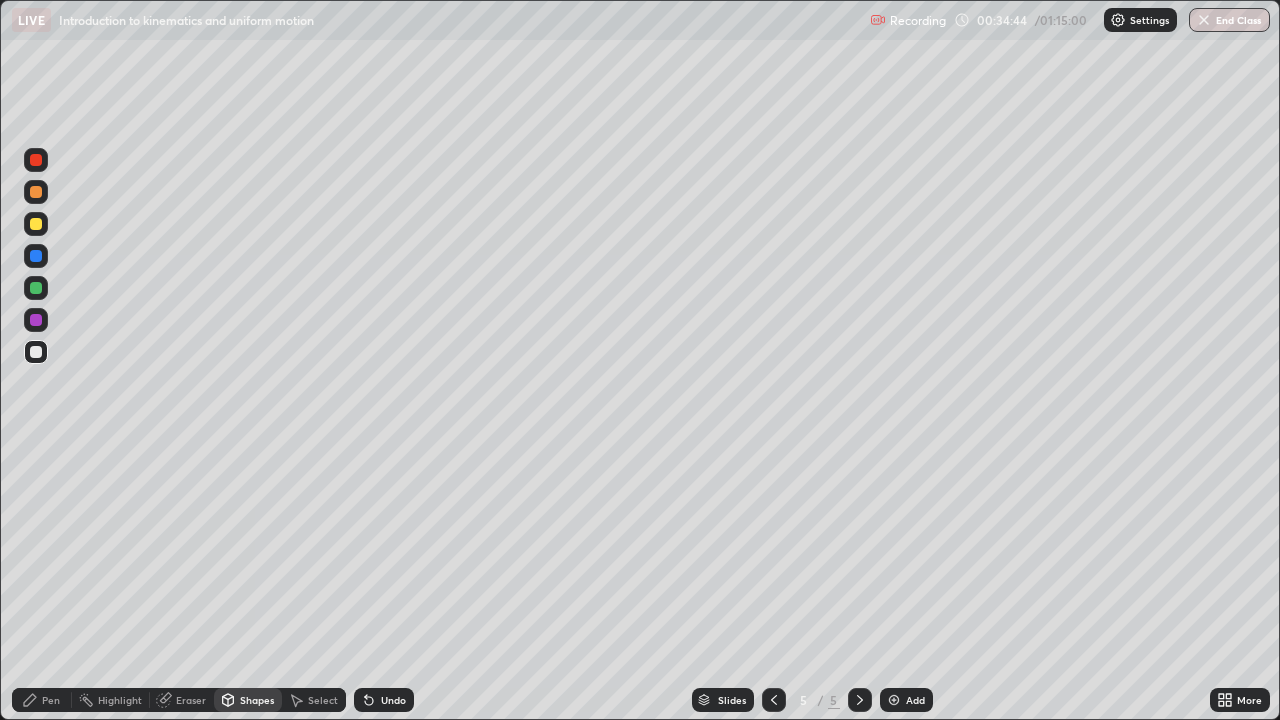 click 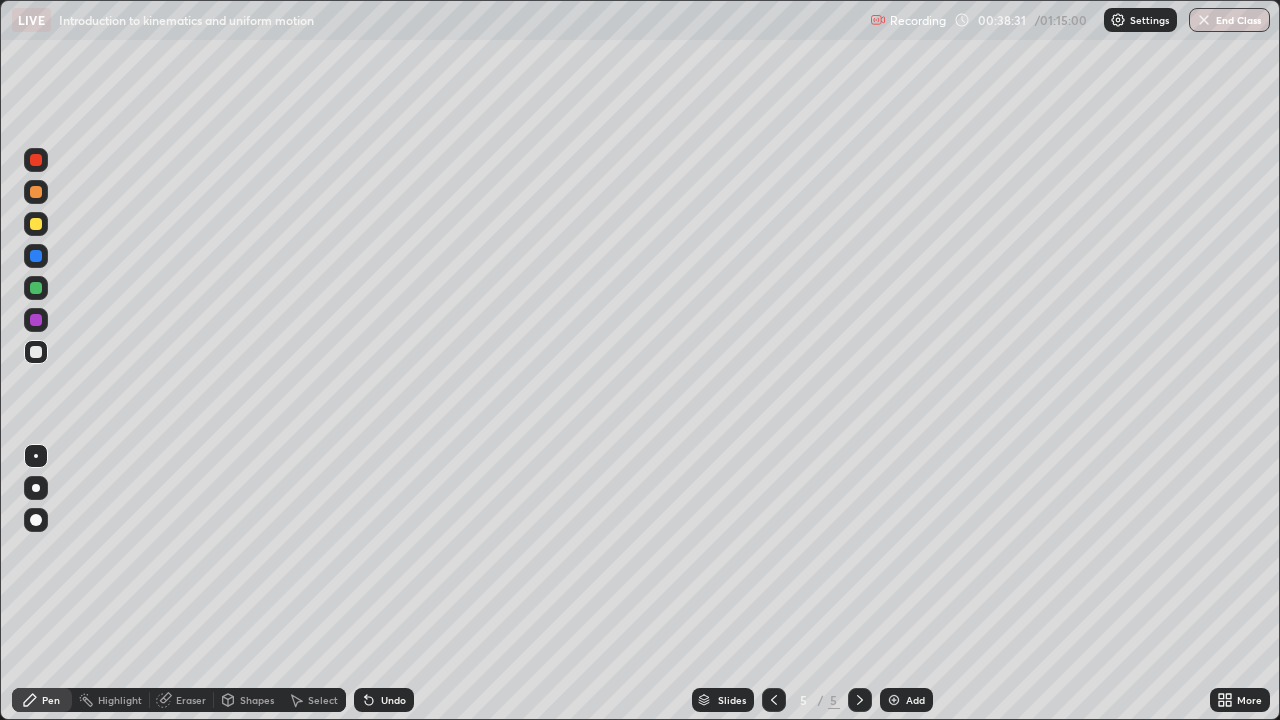 click on "Shapes" at bounding box center (257, 700) 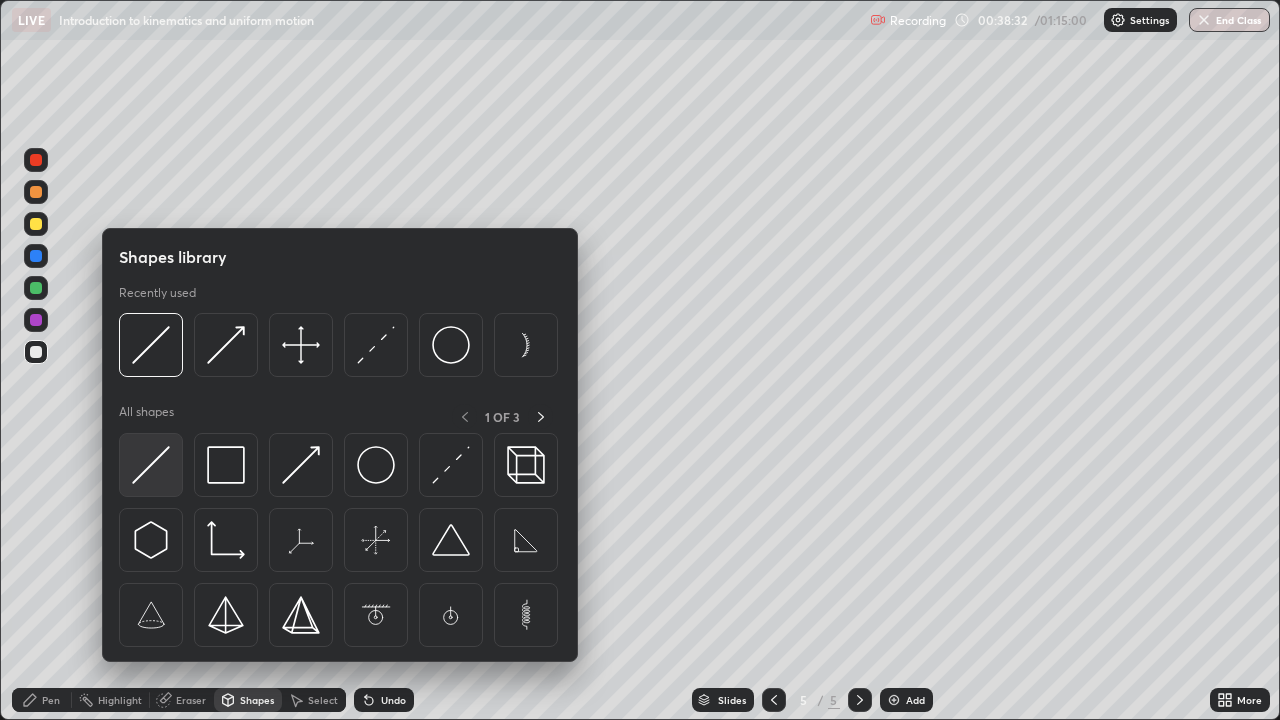 click at bounding box center [151, 465] 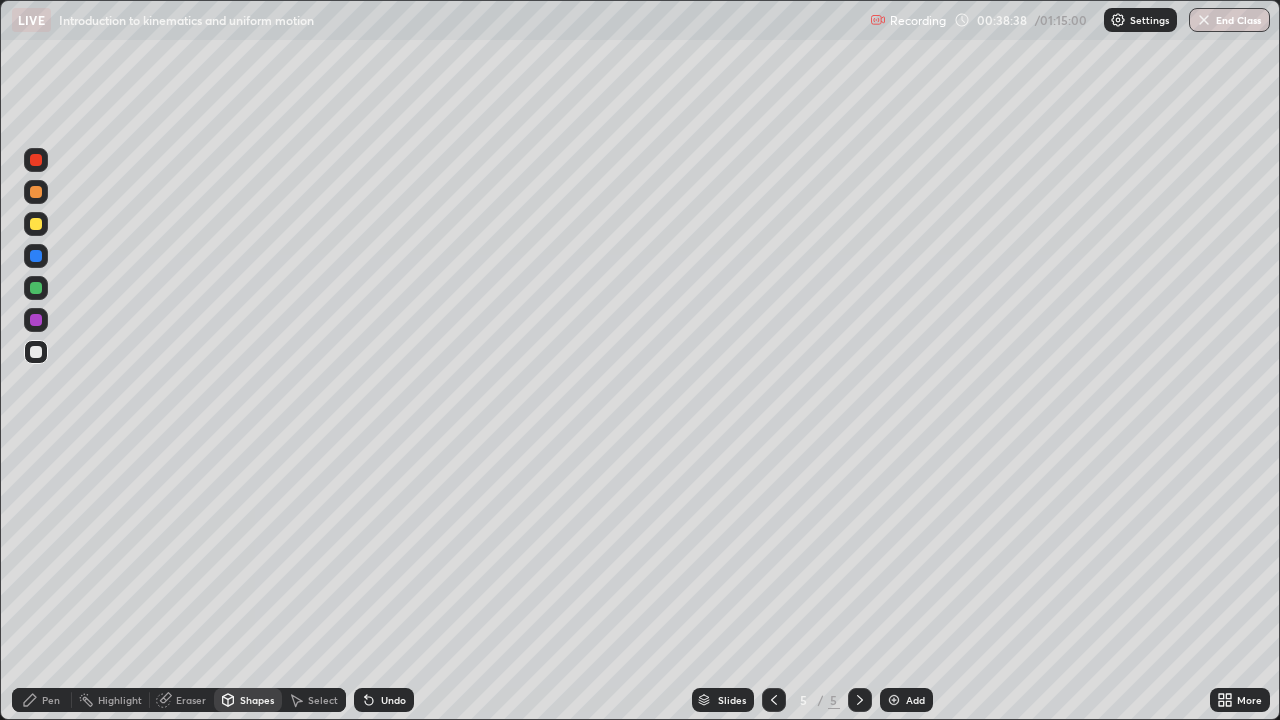 click on "Pen" at bounding box center (51, 700) 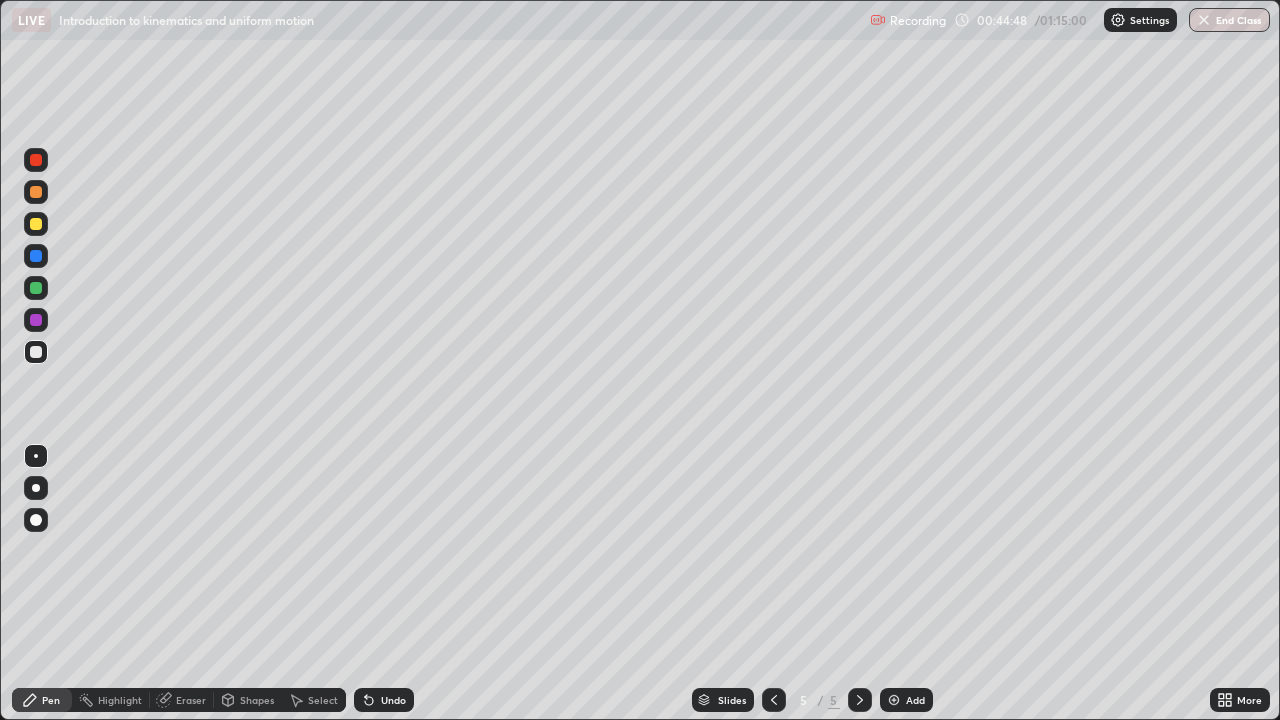 click on "Add" at bounding box center (906, 700) 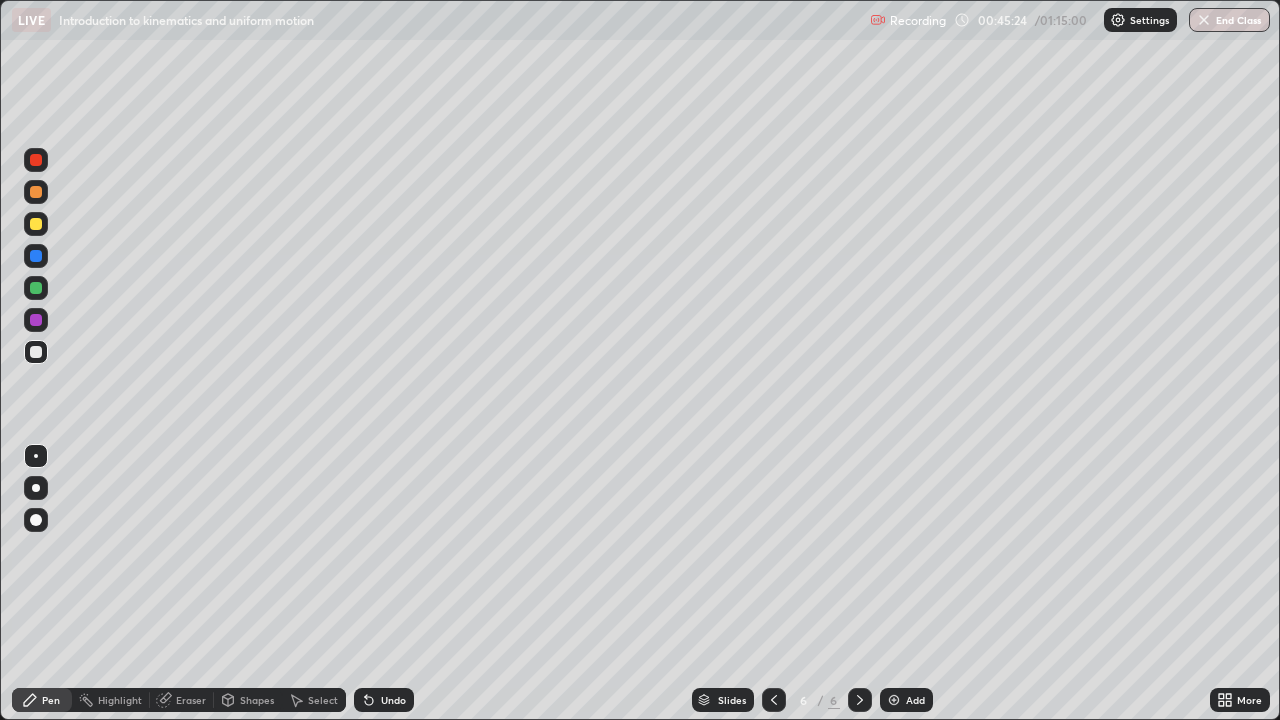 click on "Undo" at bounding box center (384, 700) 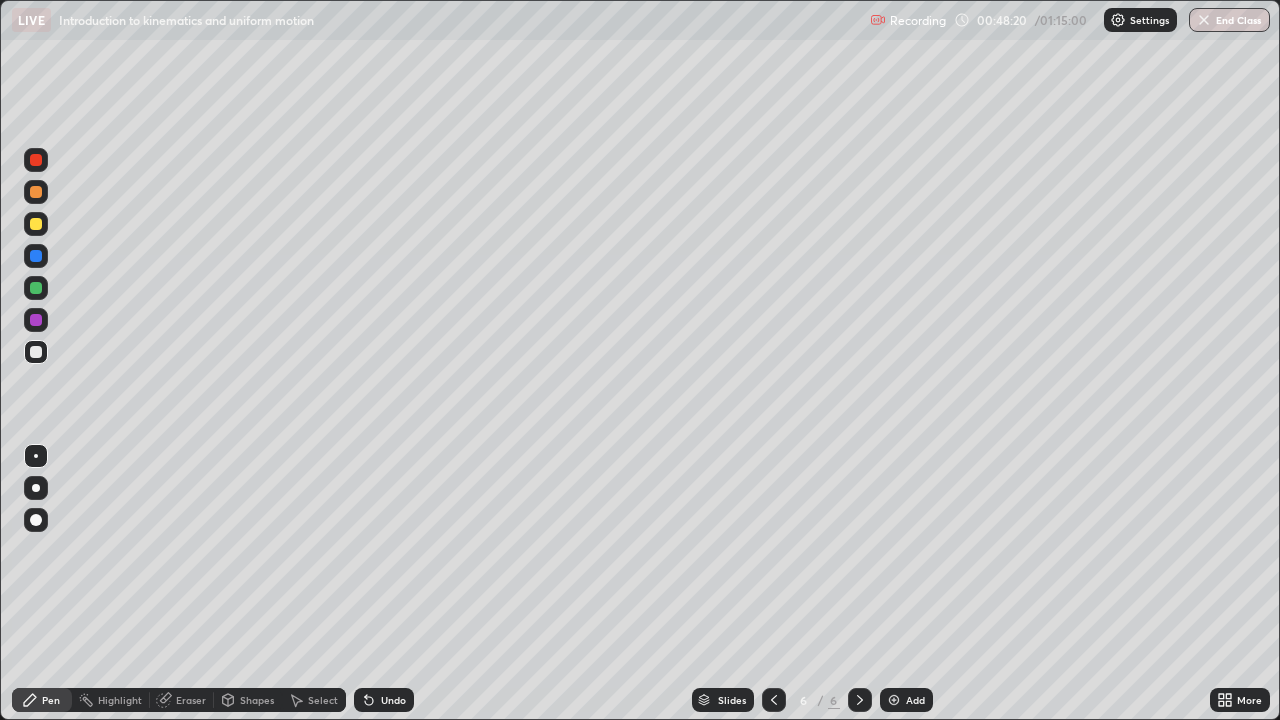 click on "Undo" at bounding box center [393, 700] 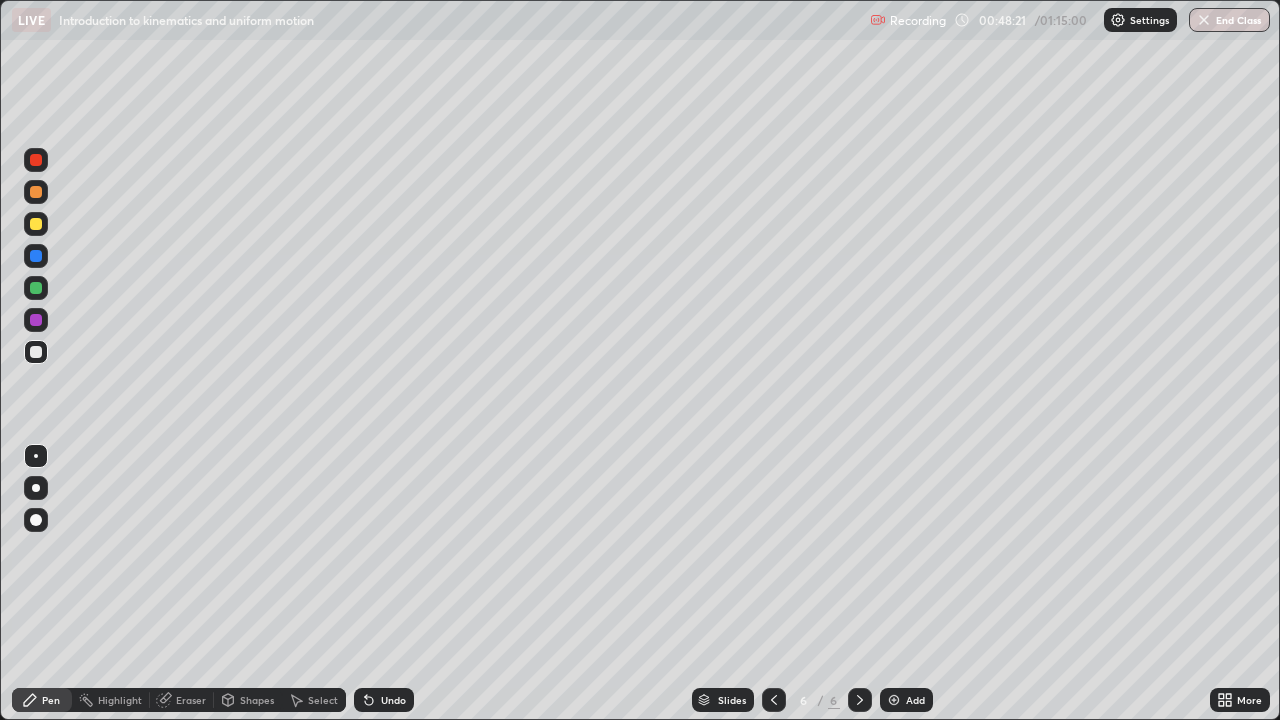 click on "Undo" at bounding box center [393, 700] 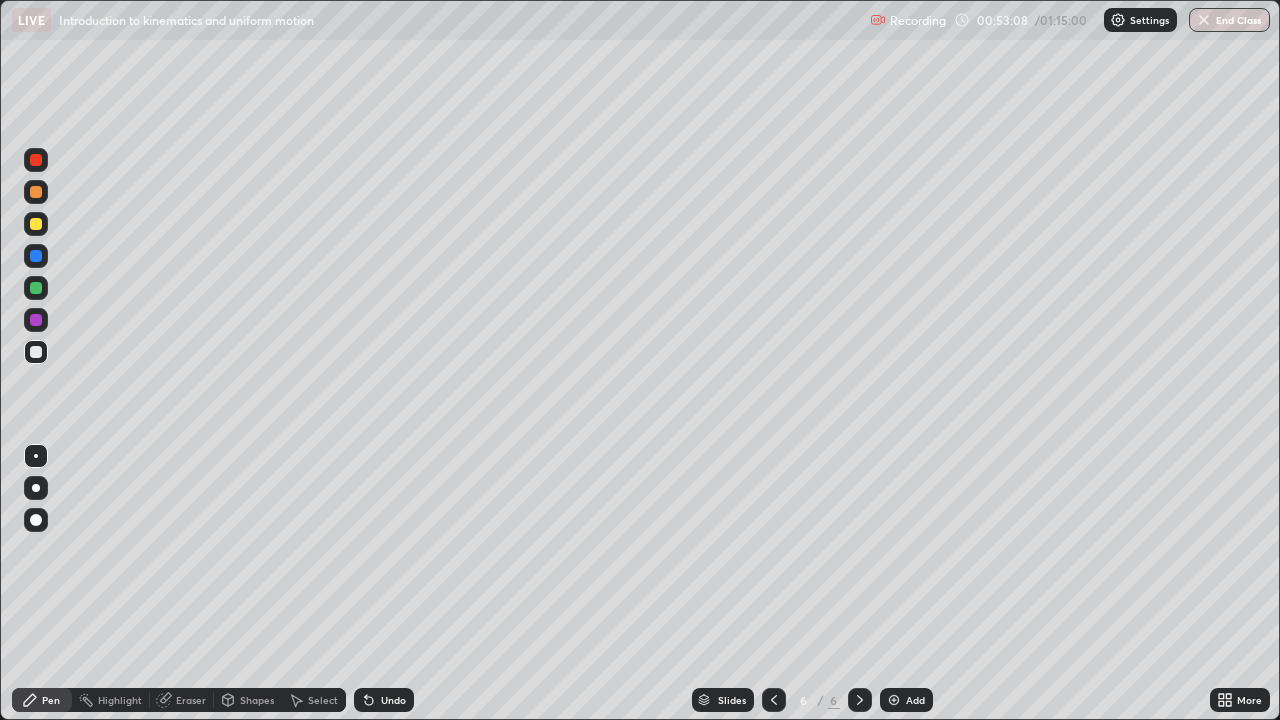 click on "Eraser" at bounding box center (191, 700) 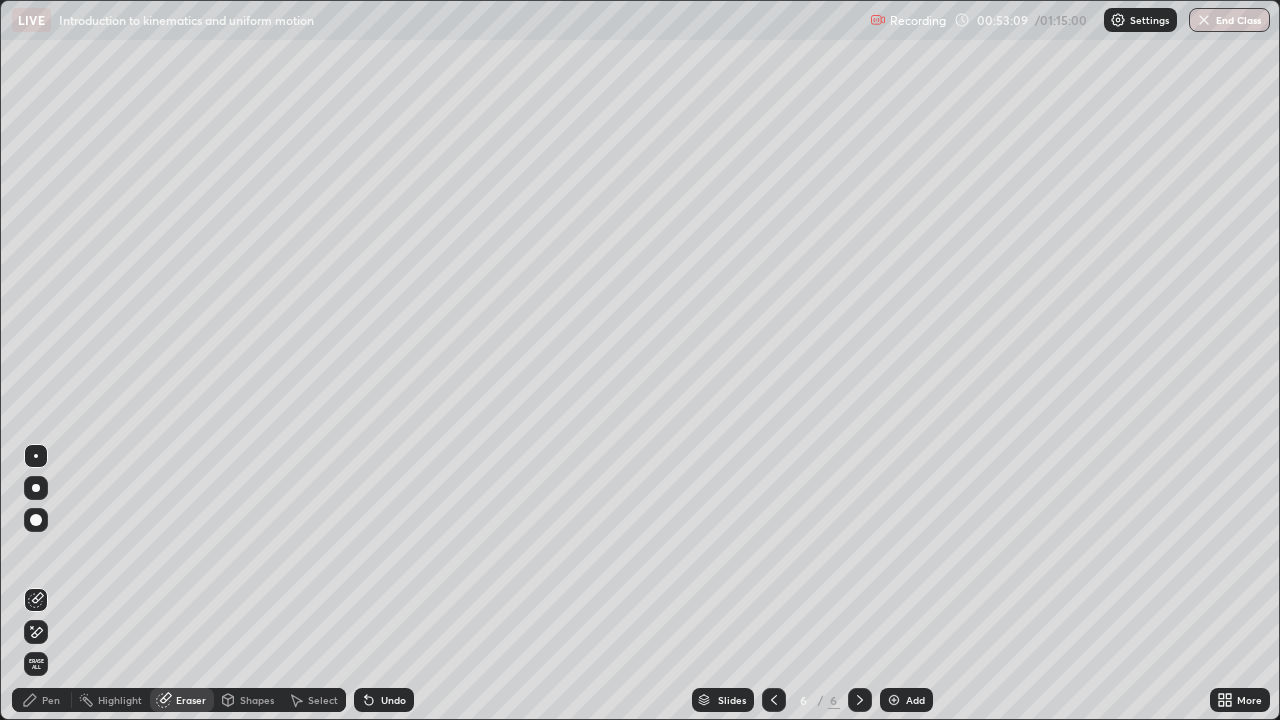 click on "Shapes" at bounding box center [248, 700] 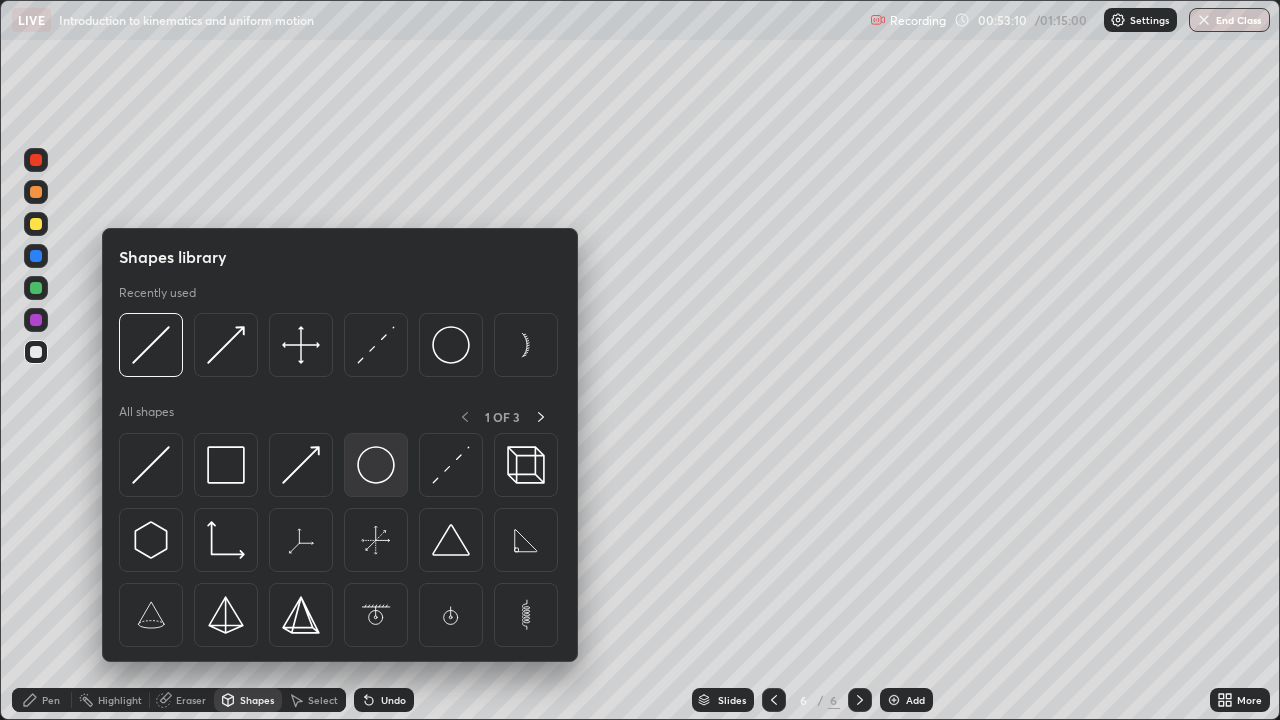 click at bounding box center [376, 465] 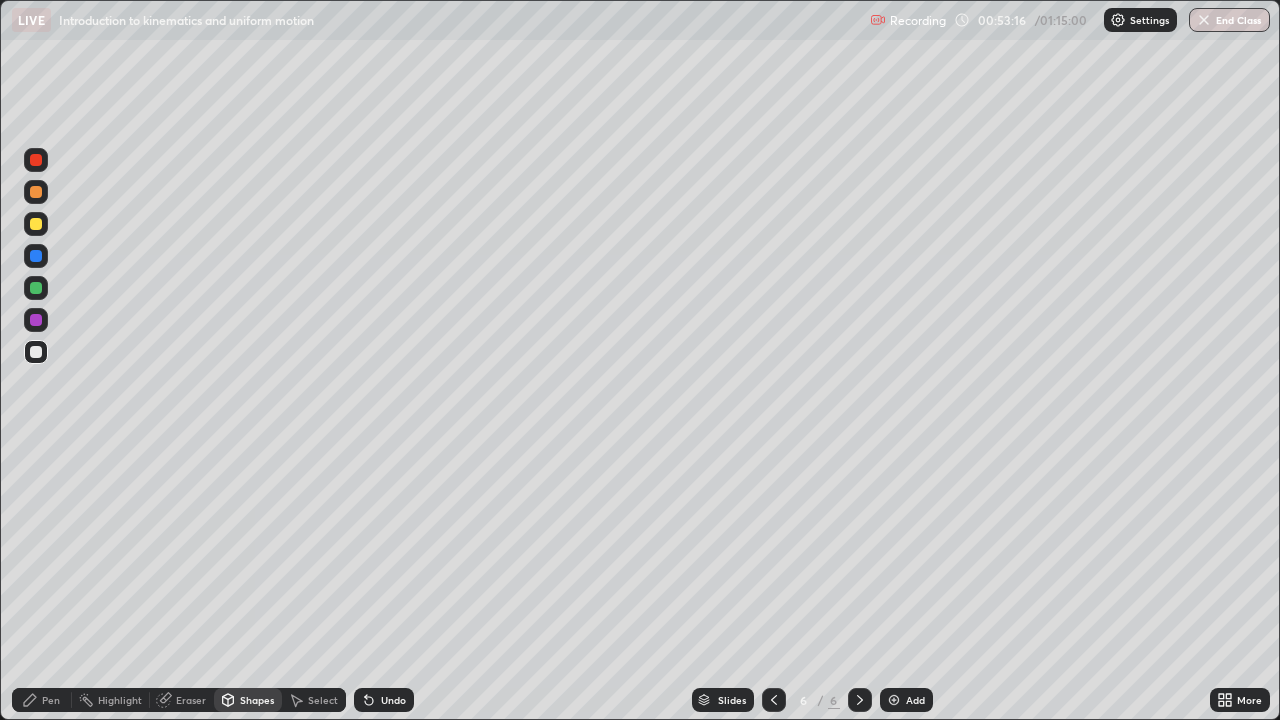 click on "Shapes" at bounding box center [248, 700] 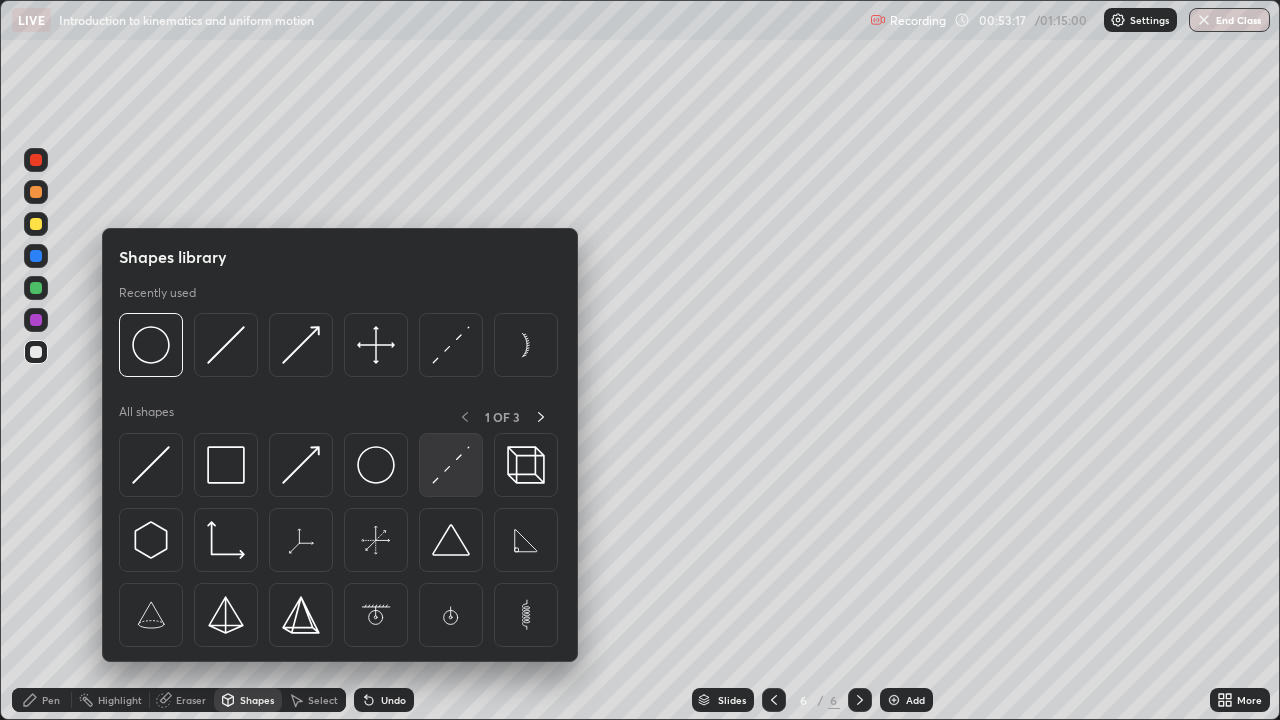click at bounding box center (451, 465) 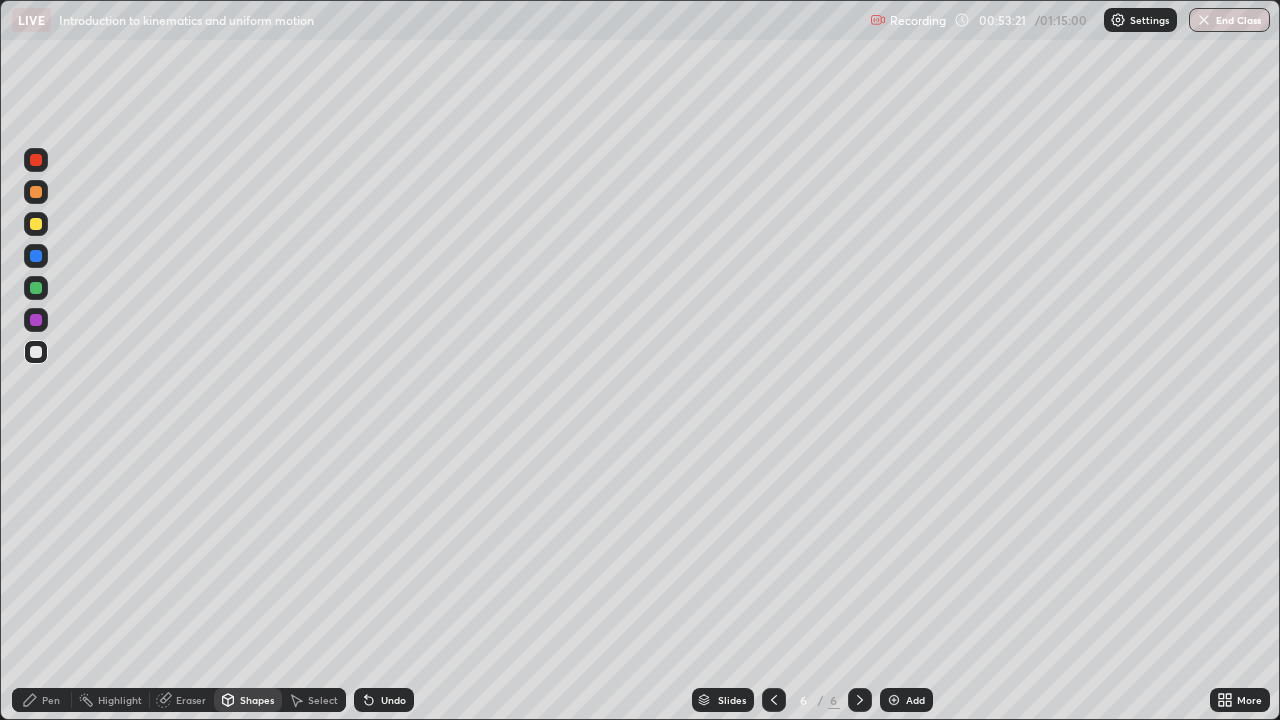 click on "Pen" at bounding box center (42, 700) 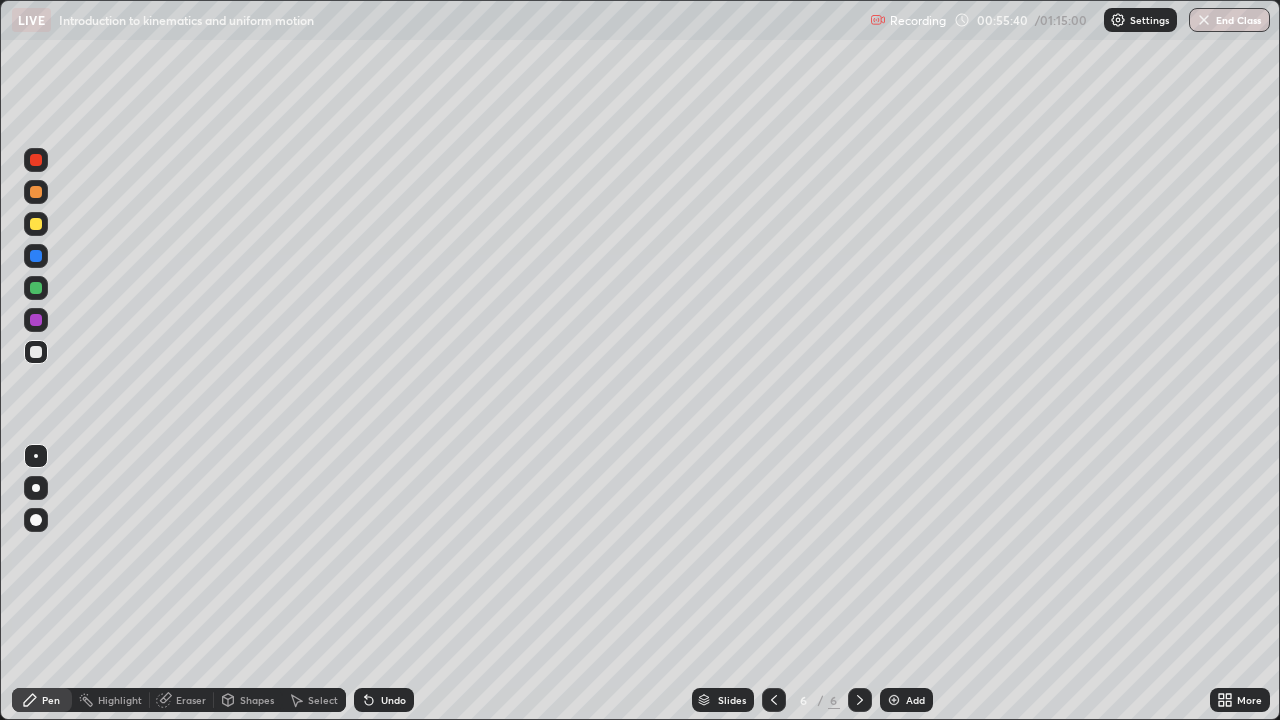click 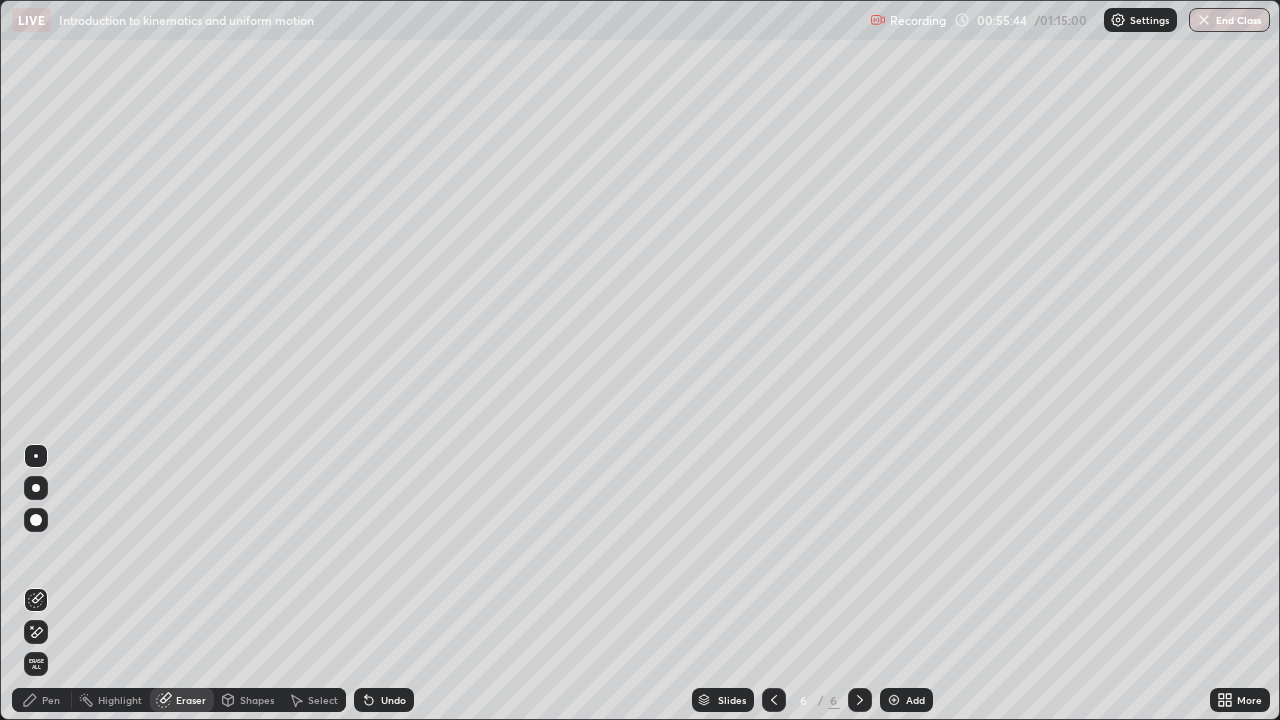 click 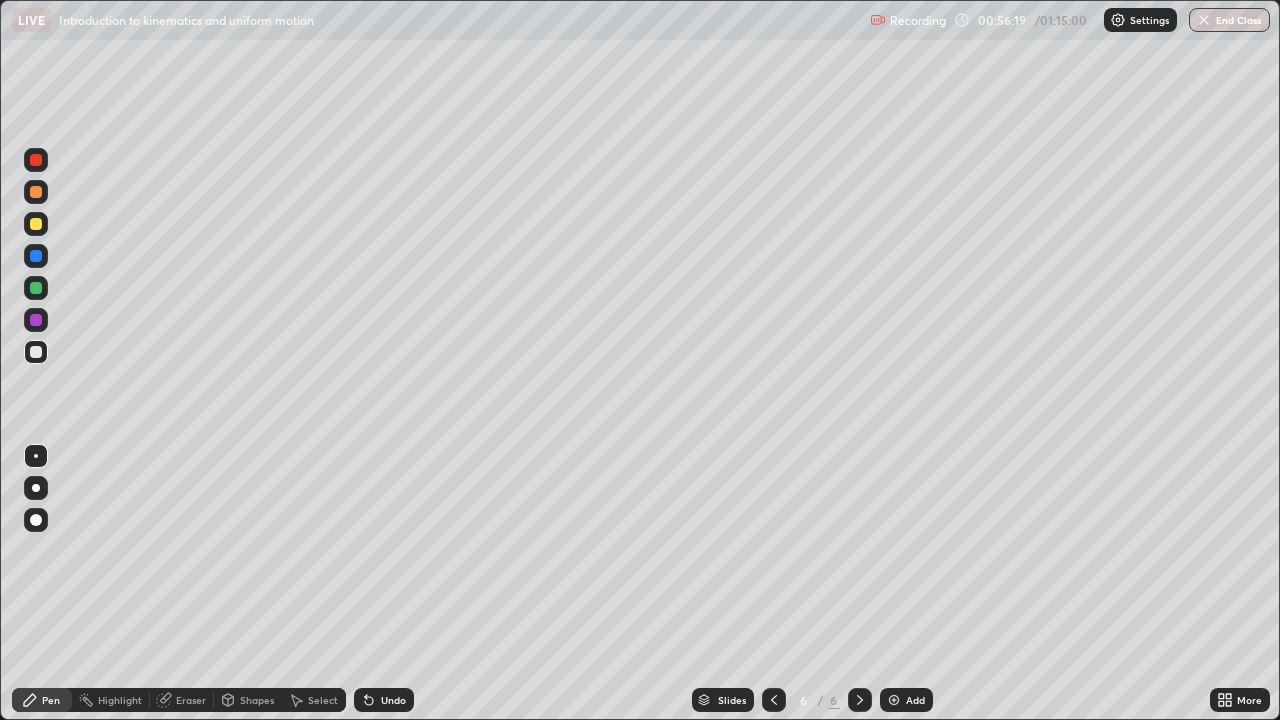 click 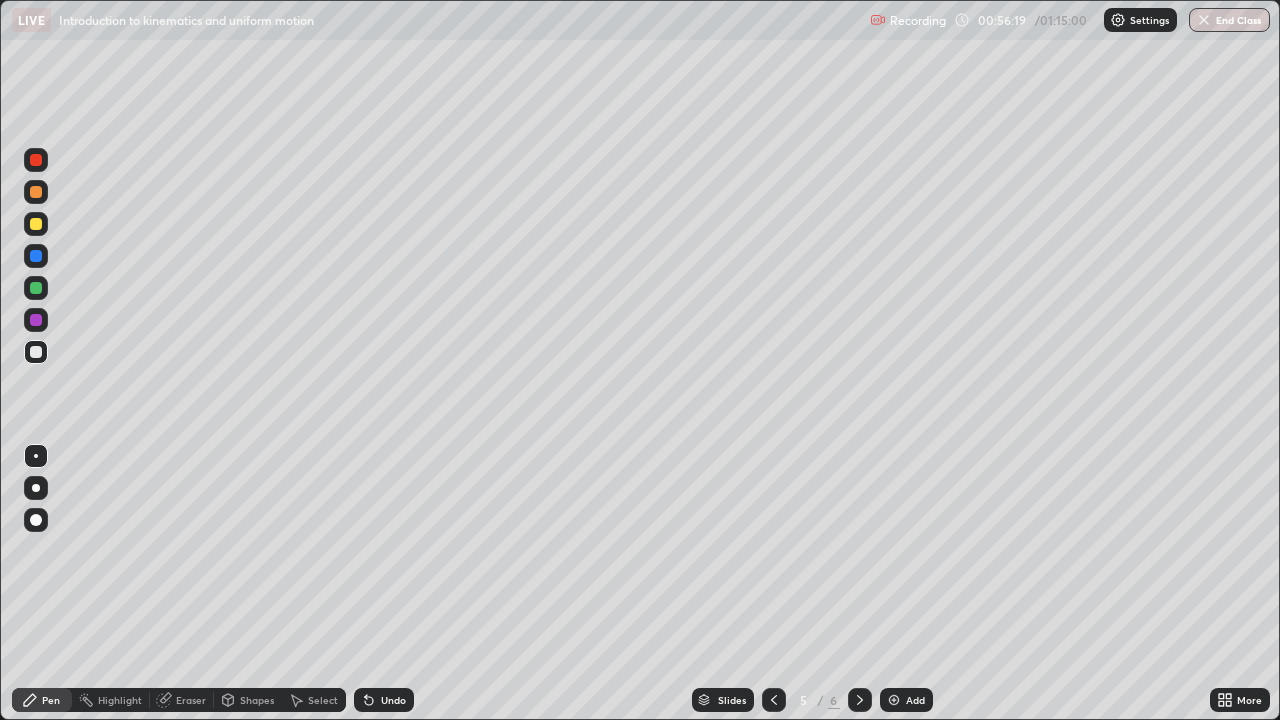 click 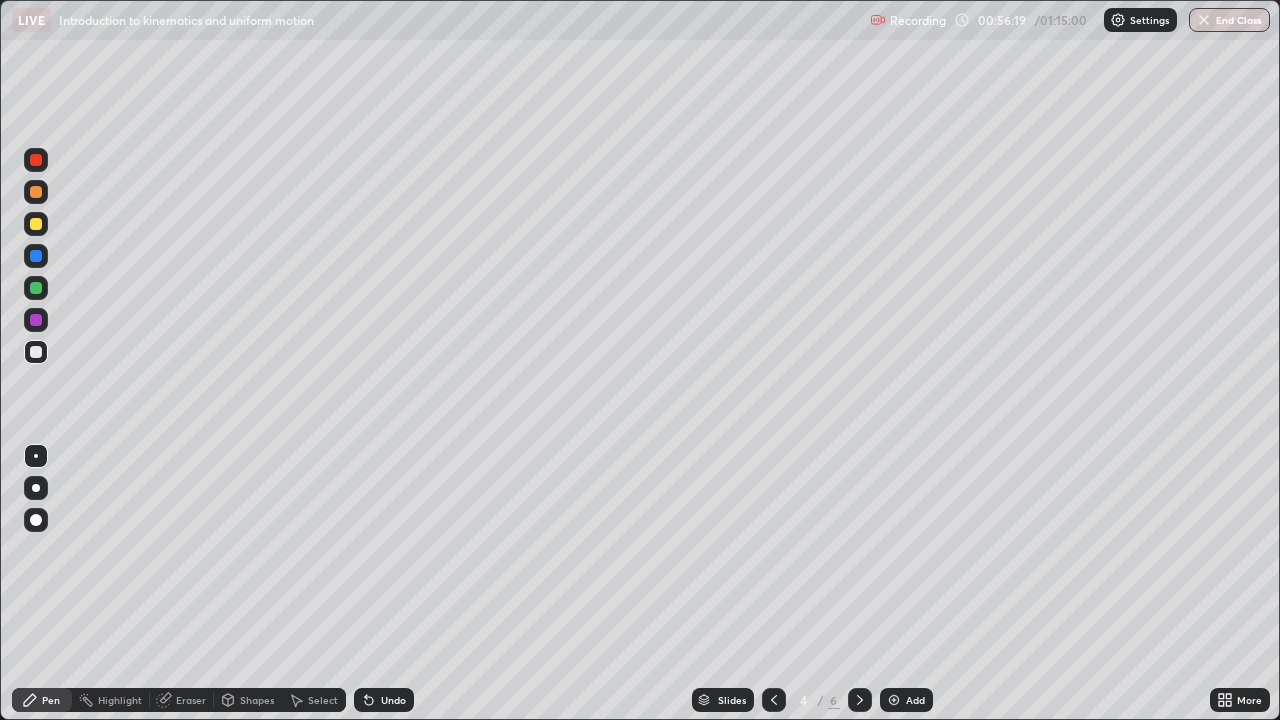 click 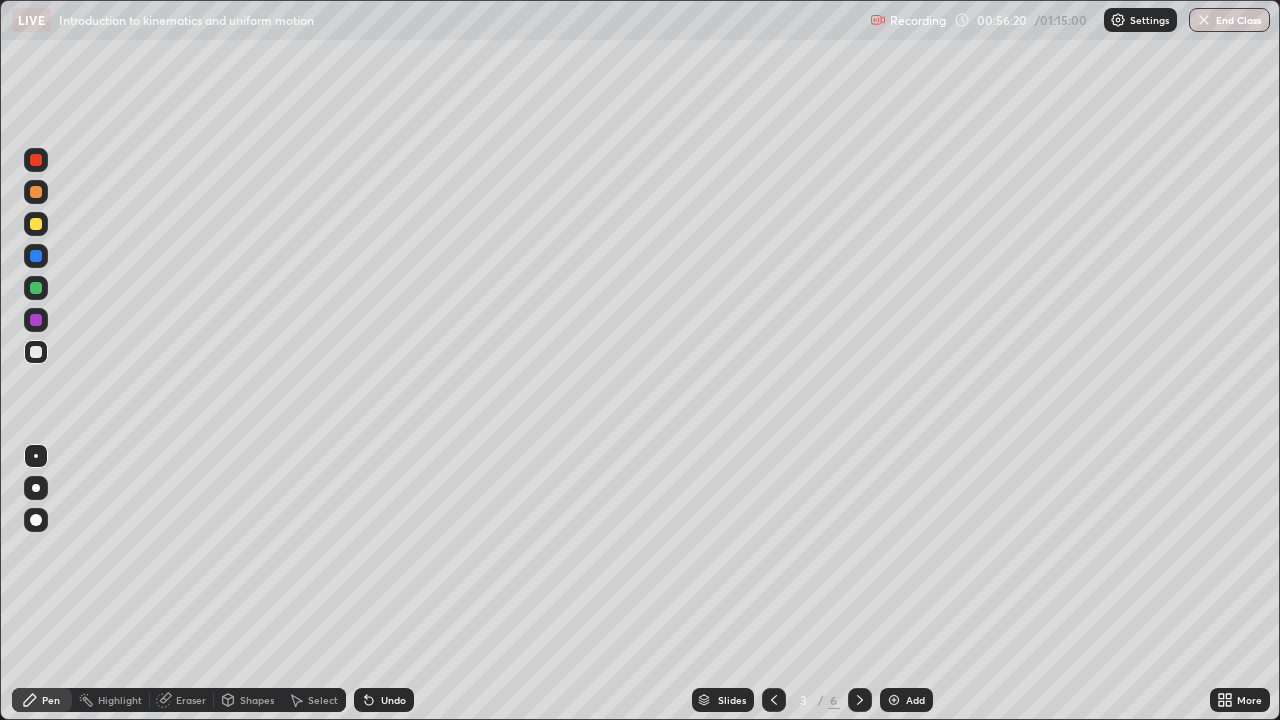 click 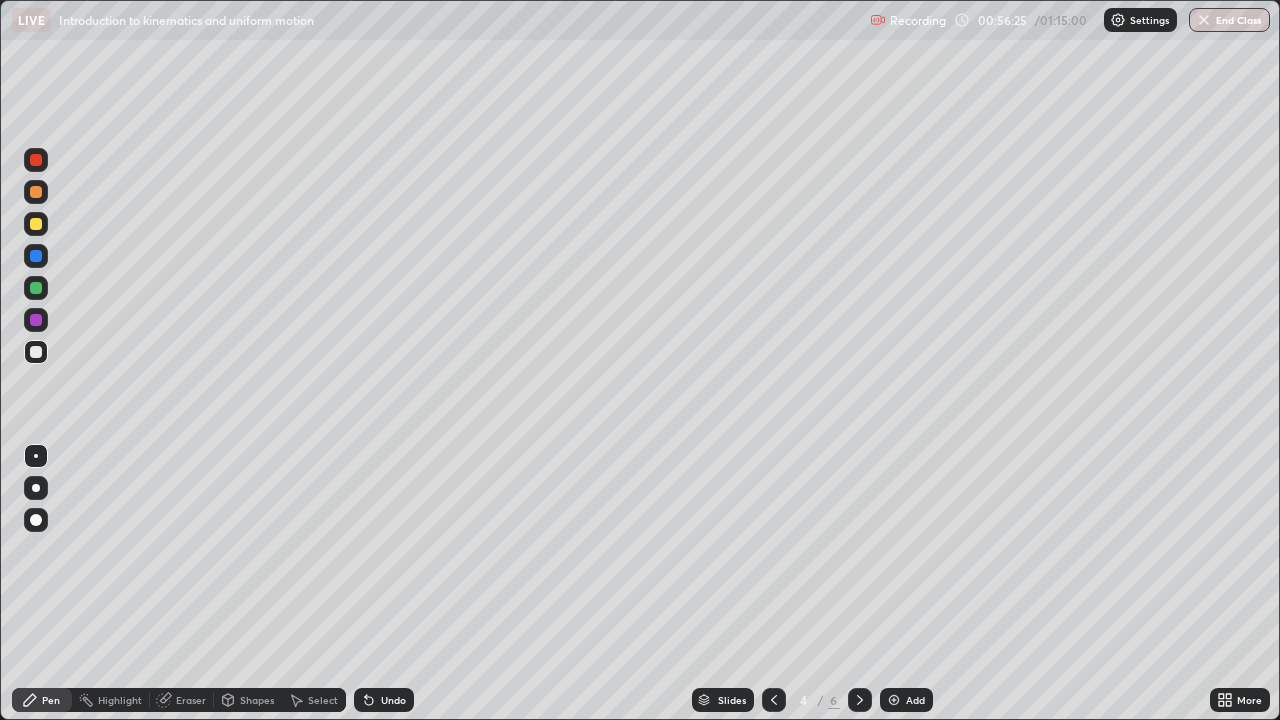 click 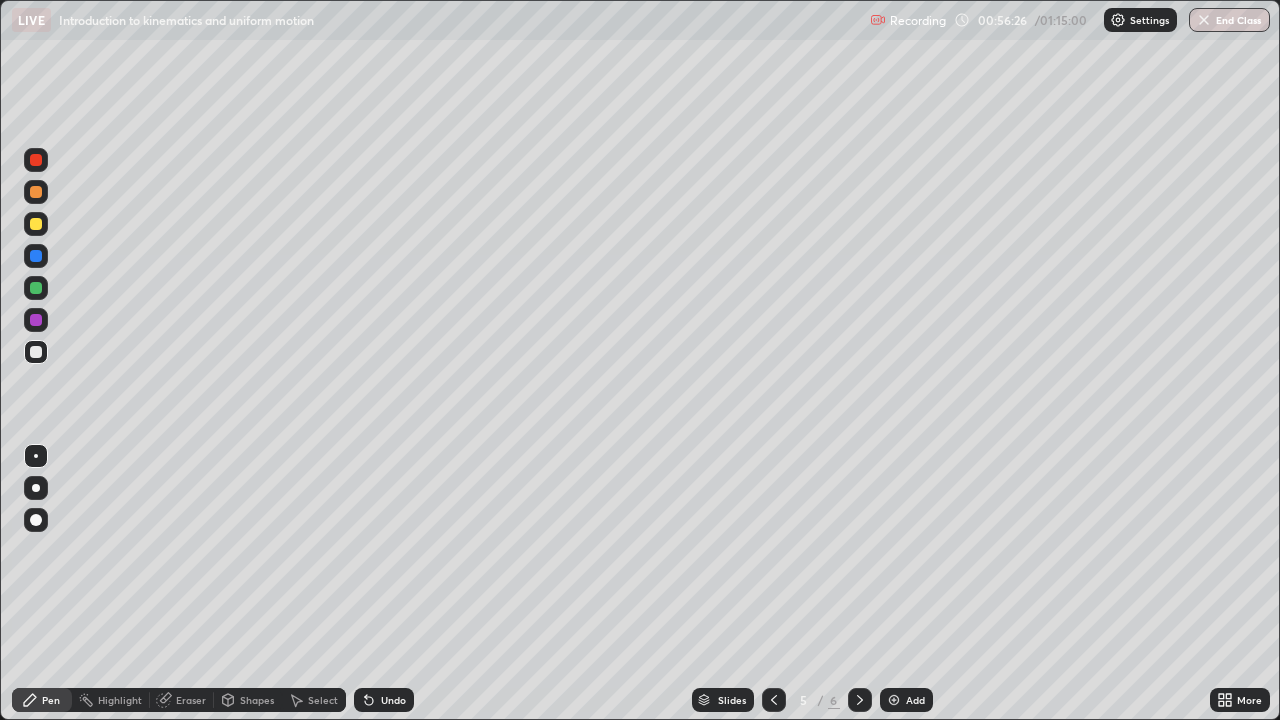 click 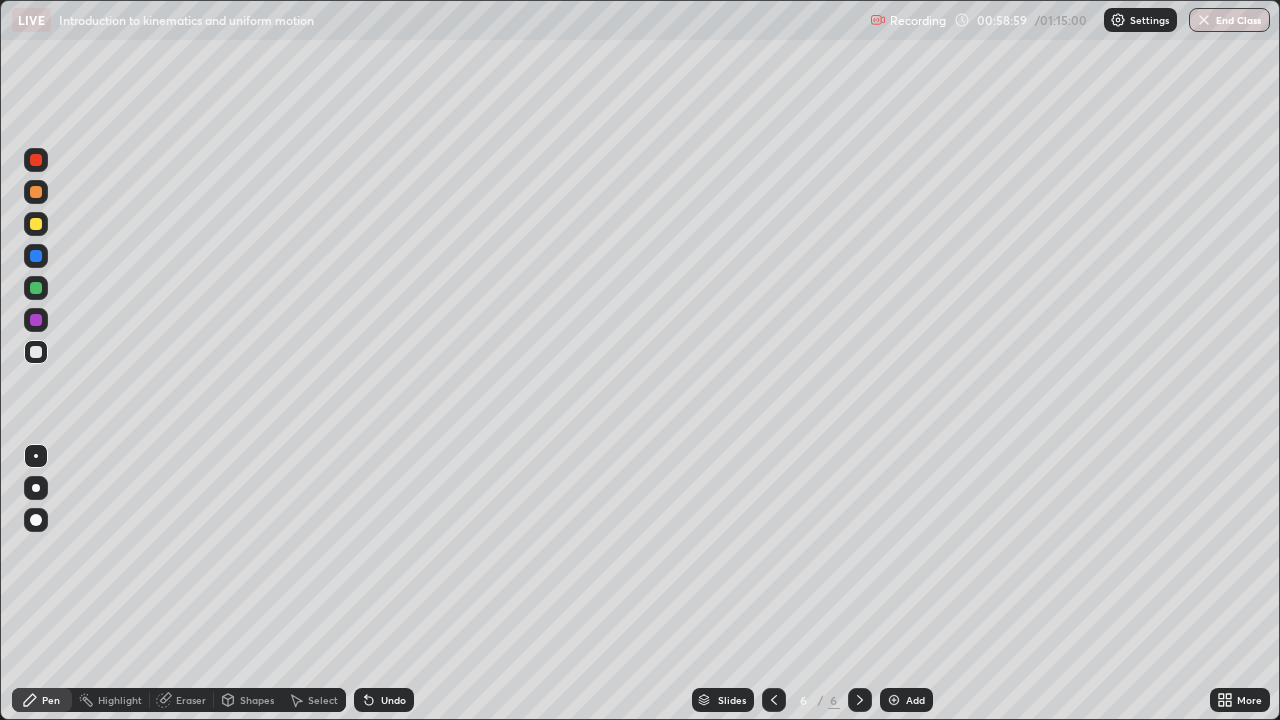 click at bounding box center [36, 160] 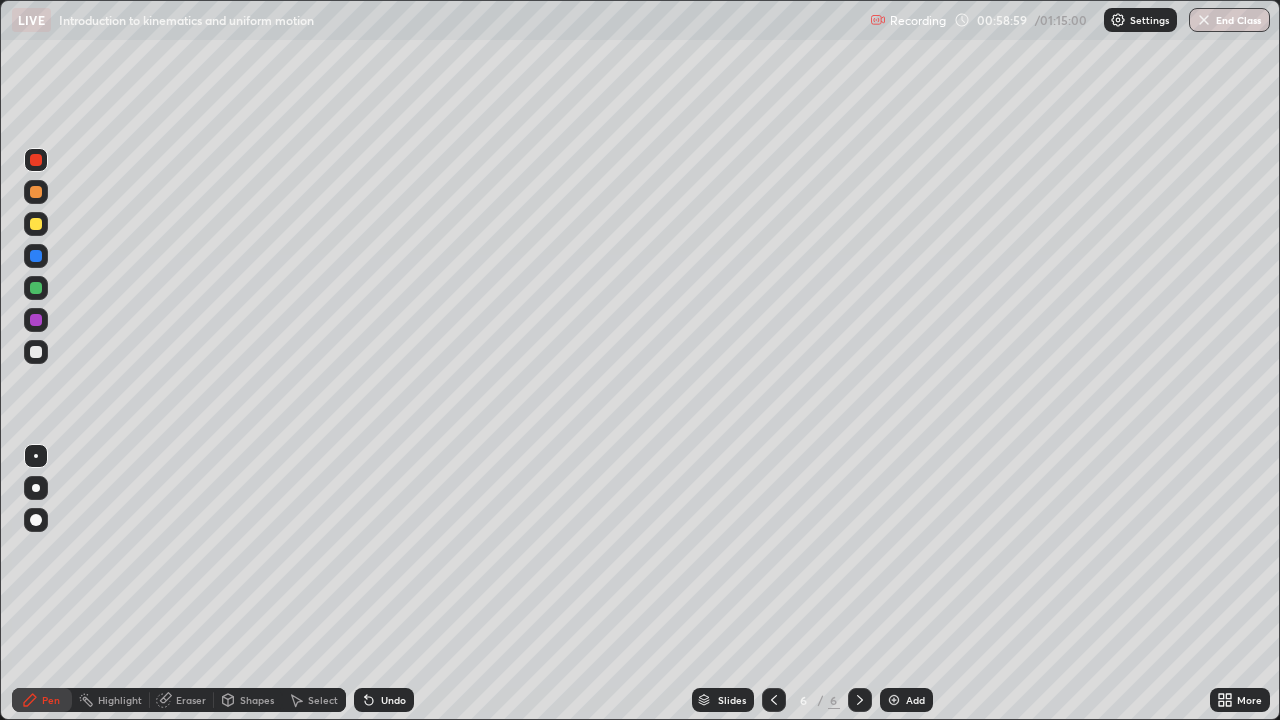 click at bounding box center (36, 224) 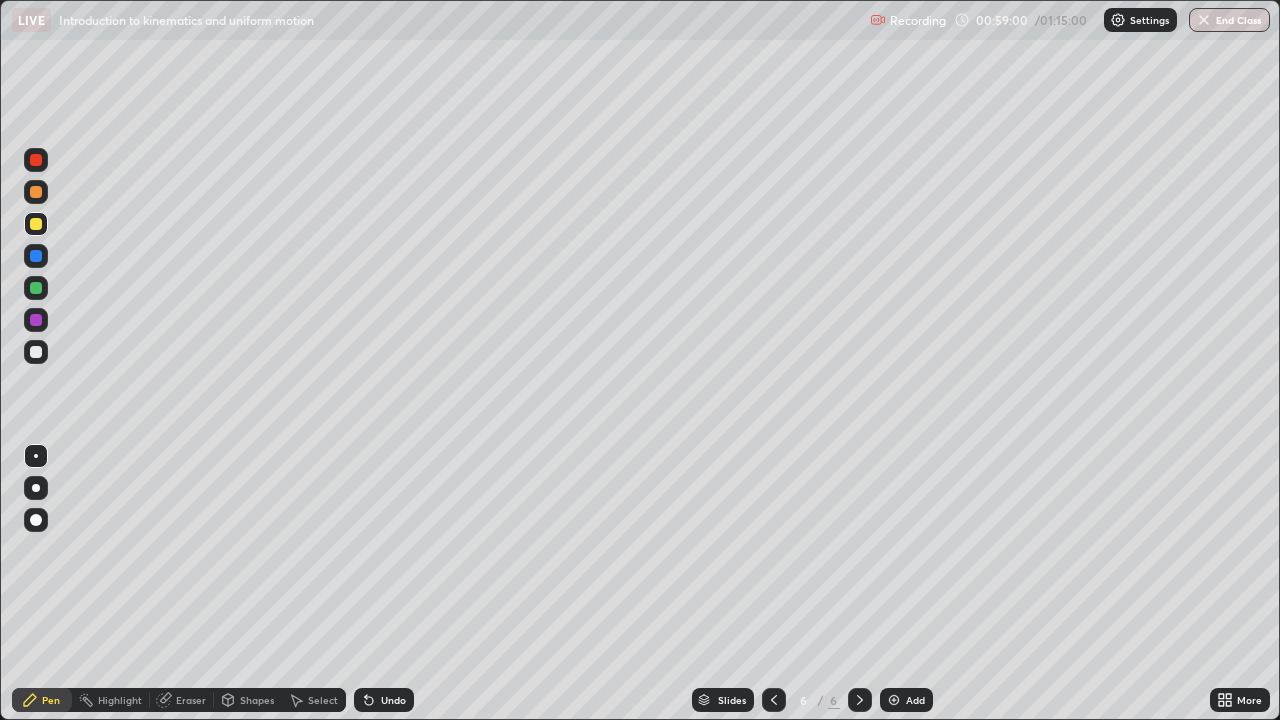 click at bounding box center (36, 192) 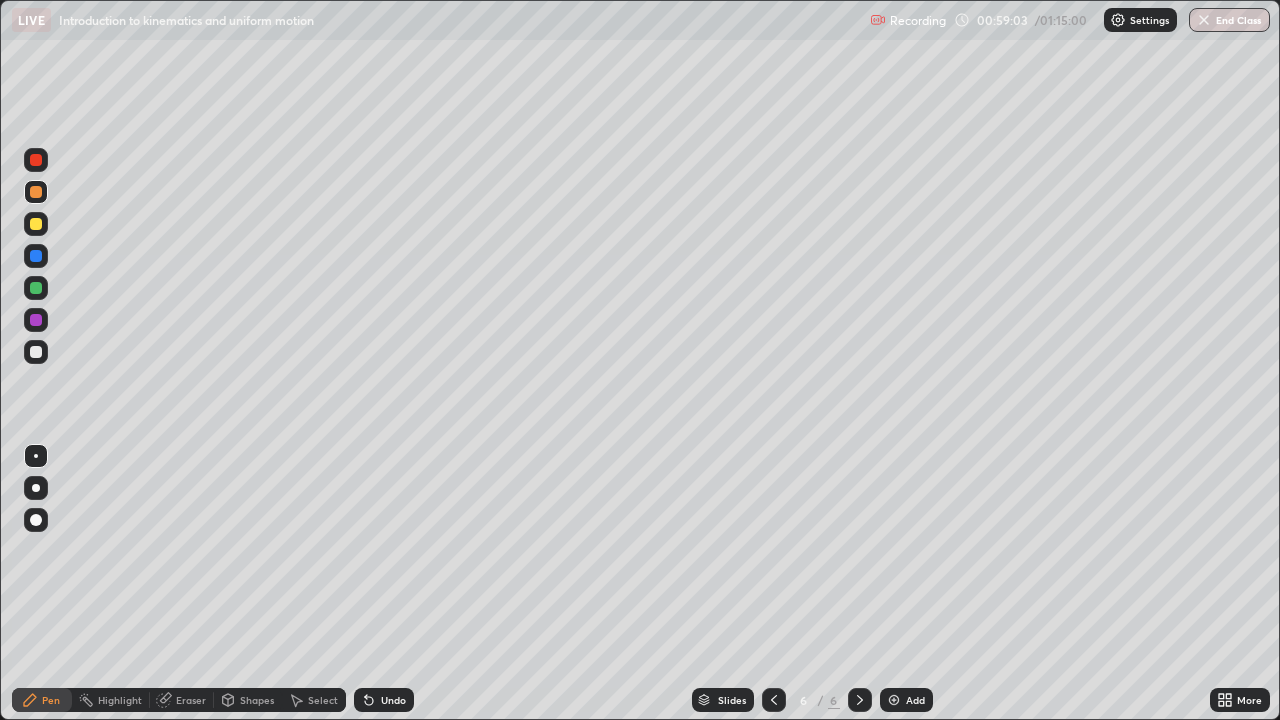 click at bounding box center (36, 224) 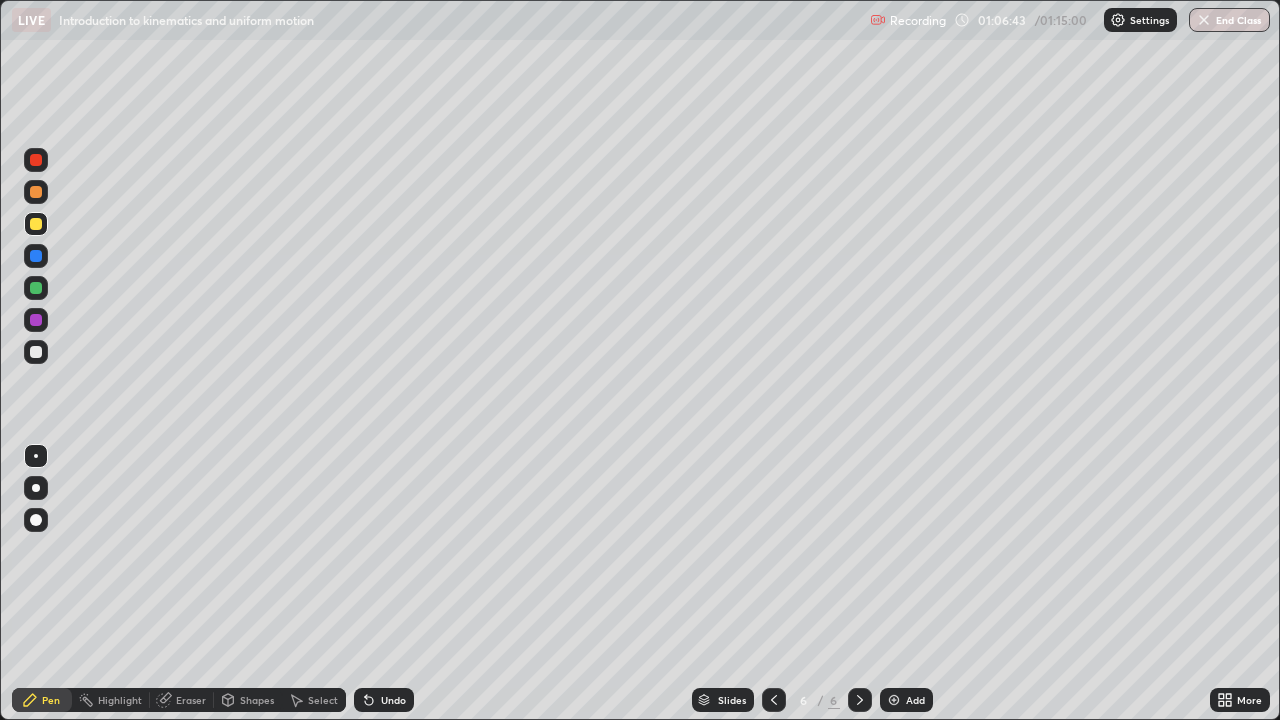 click on "End Class" at bounding box center (1229, 20) 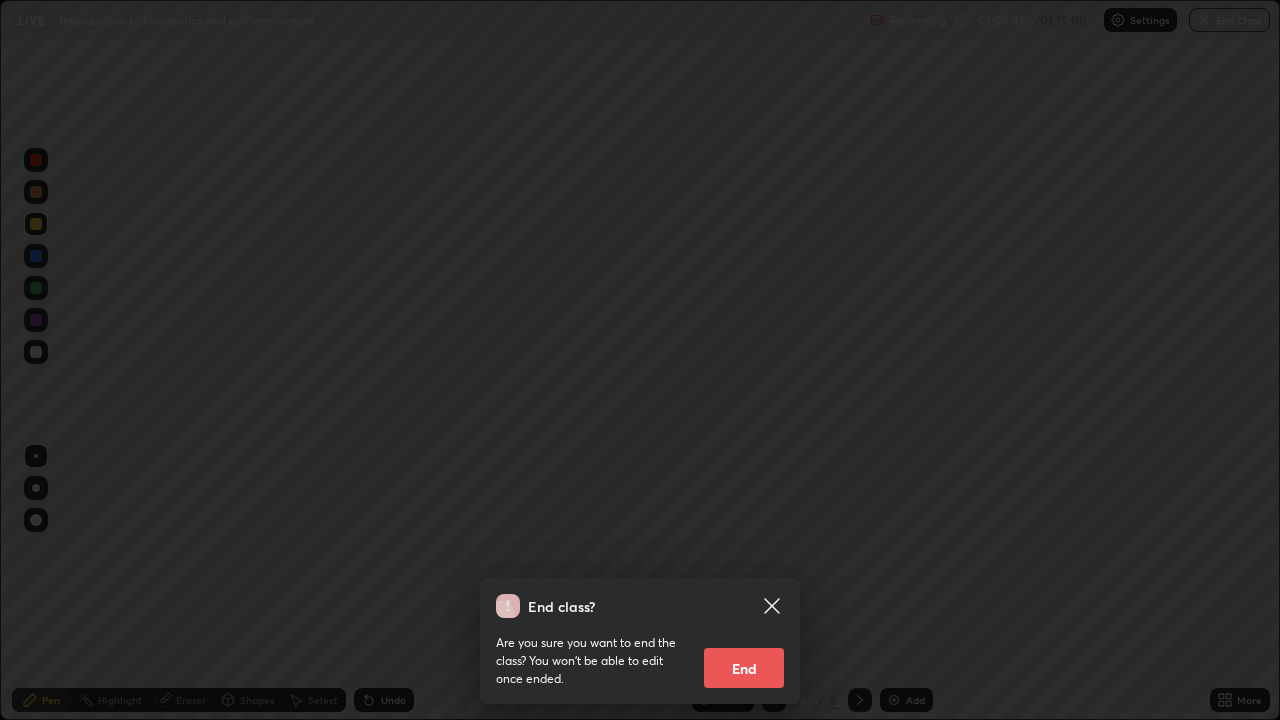 click on "End" at bounding box center (744, 668) 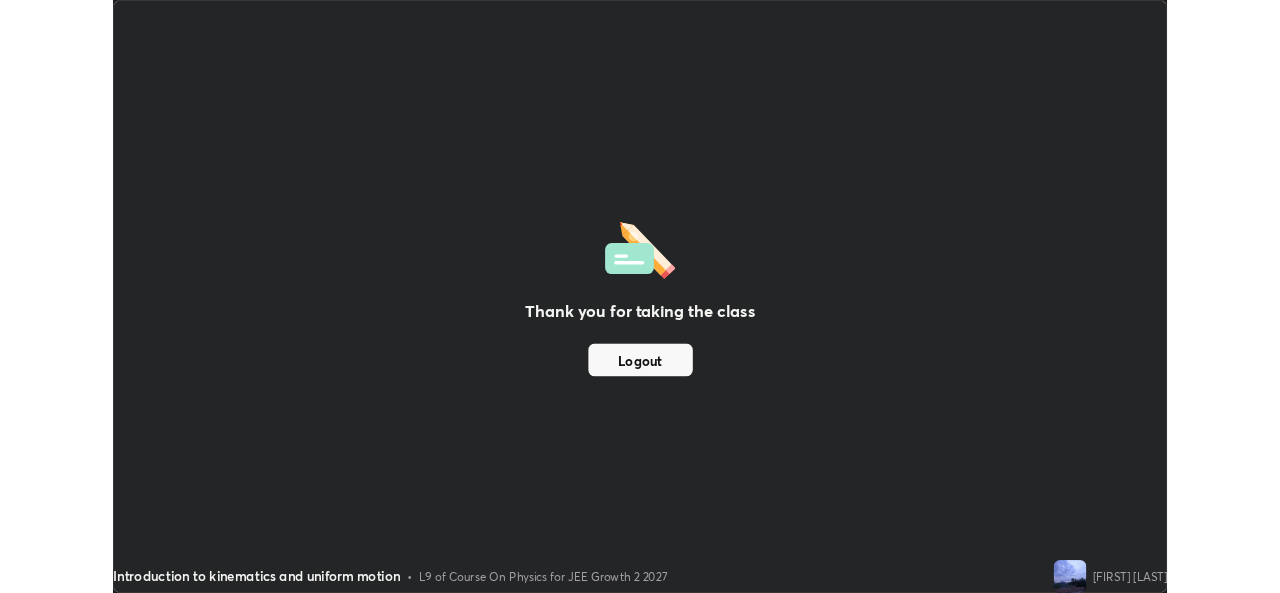 scroll, scrollTop: 593, scrollLeft: 1280, axis: both 